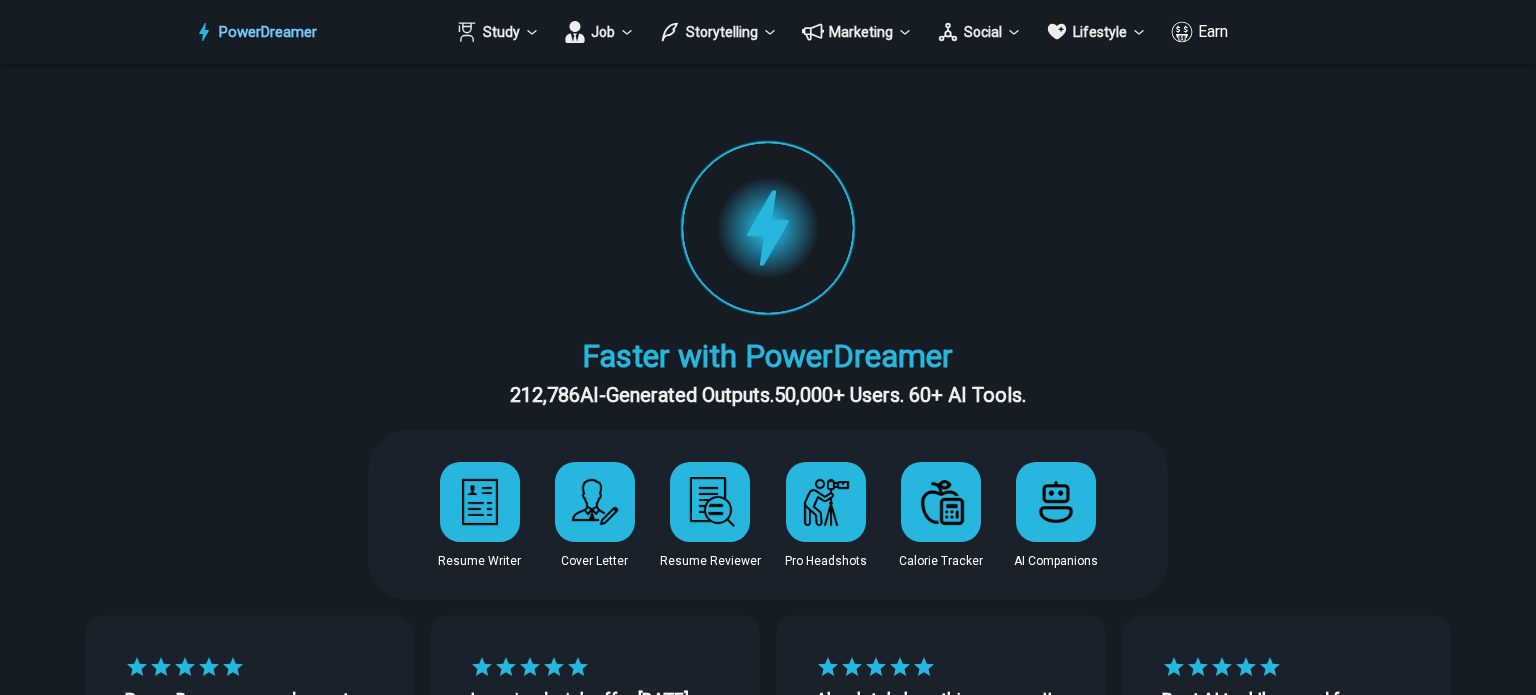 scroll, scrollTop: 0, scrollLeft: 0, axis: both 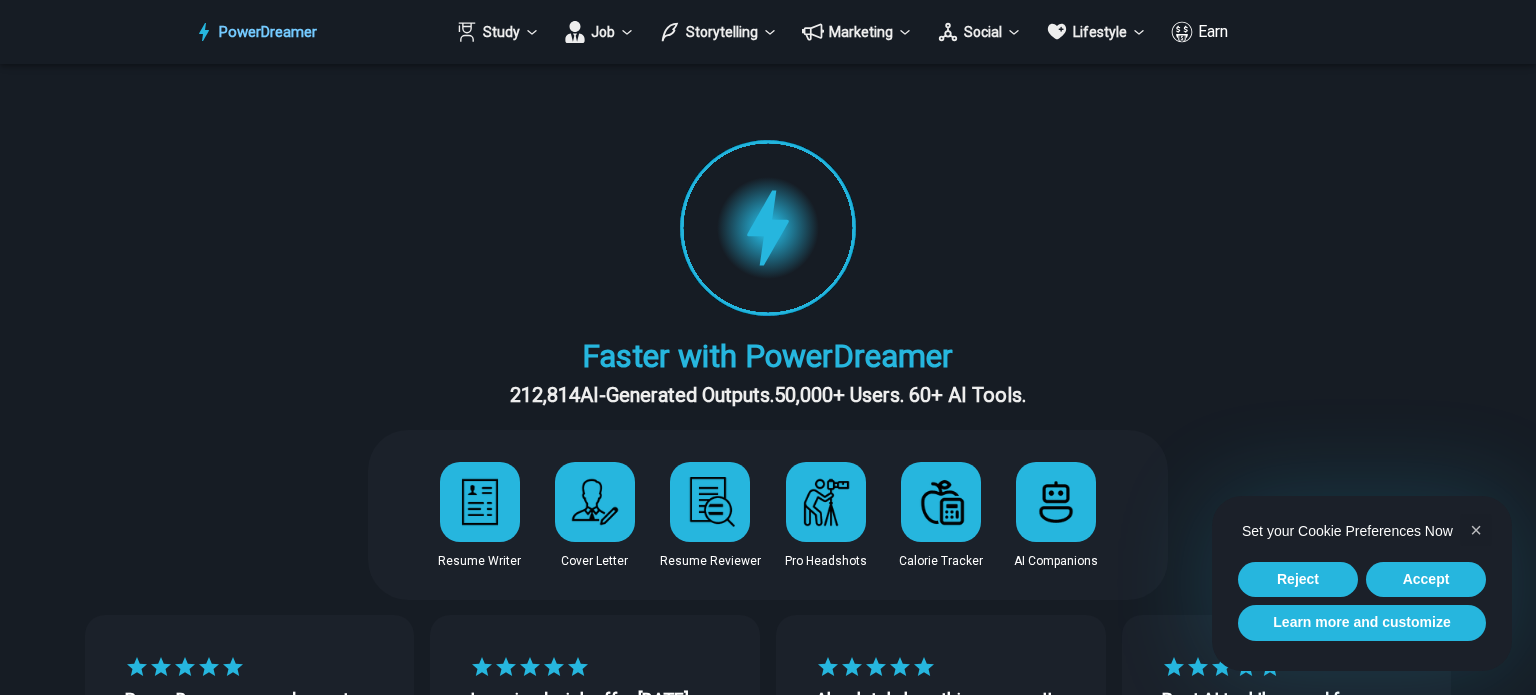 click on "Faster with PowerDreamer" at bounding box center [768, 356] 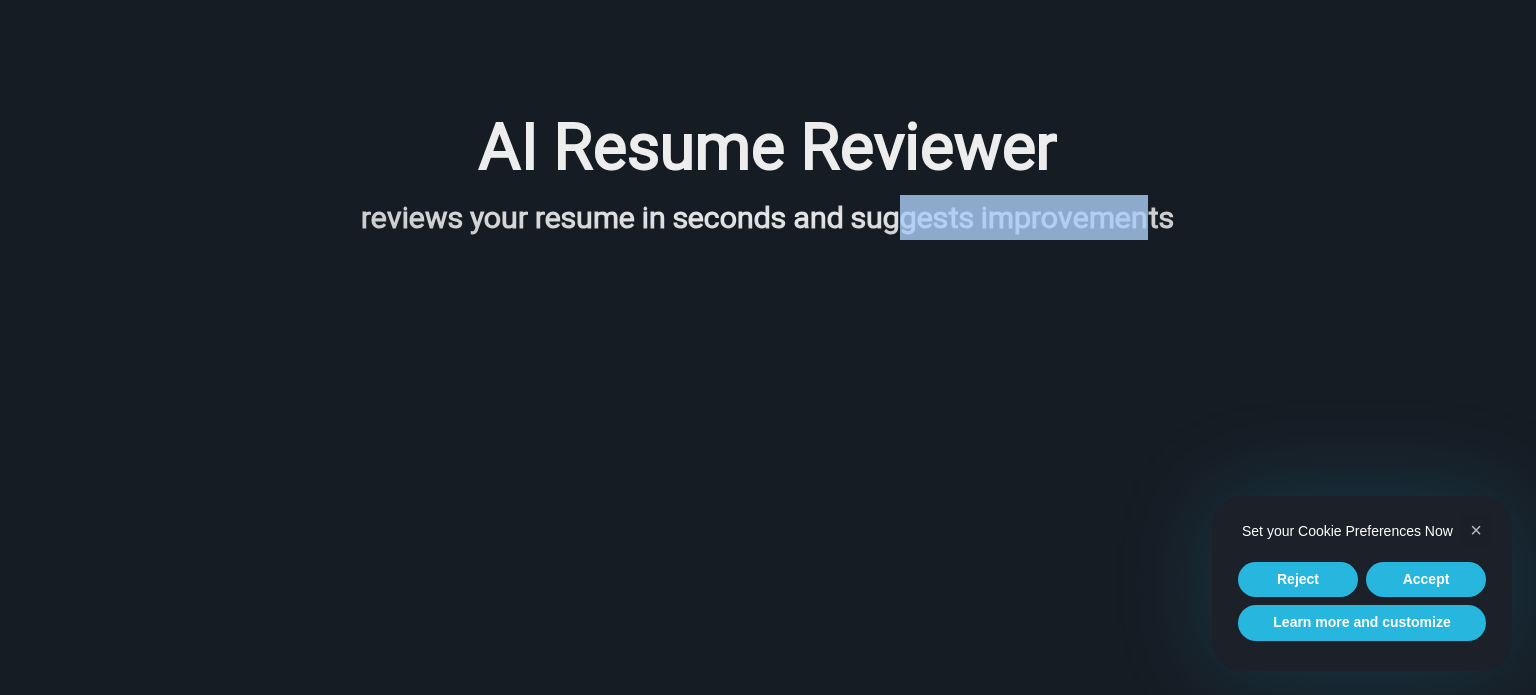 drag, startPoint x: 908, startPoint y: 213, endPoint x: 1148, endPoint y: 214, distance: 240.00209 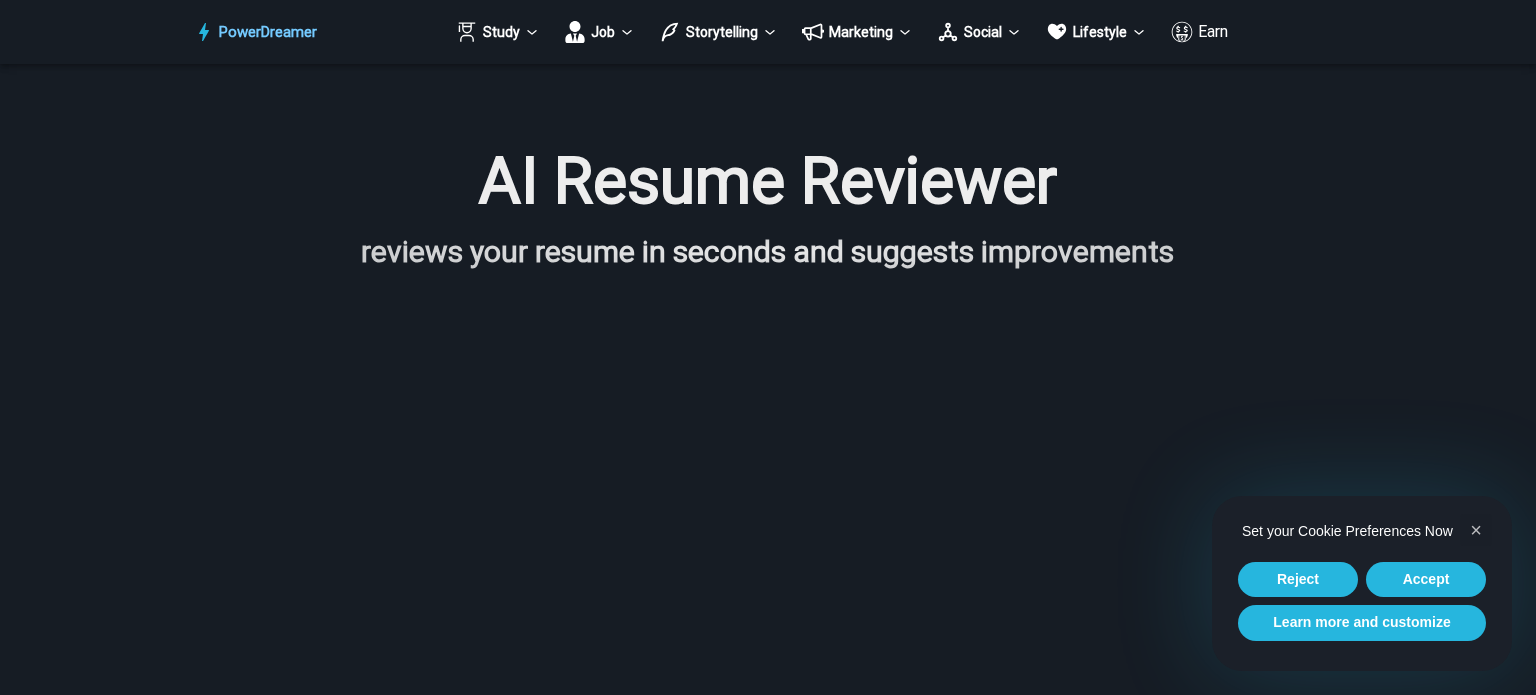 click on "AI Resume Reviewer" at bounding box center [768, 182] 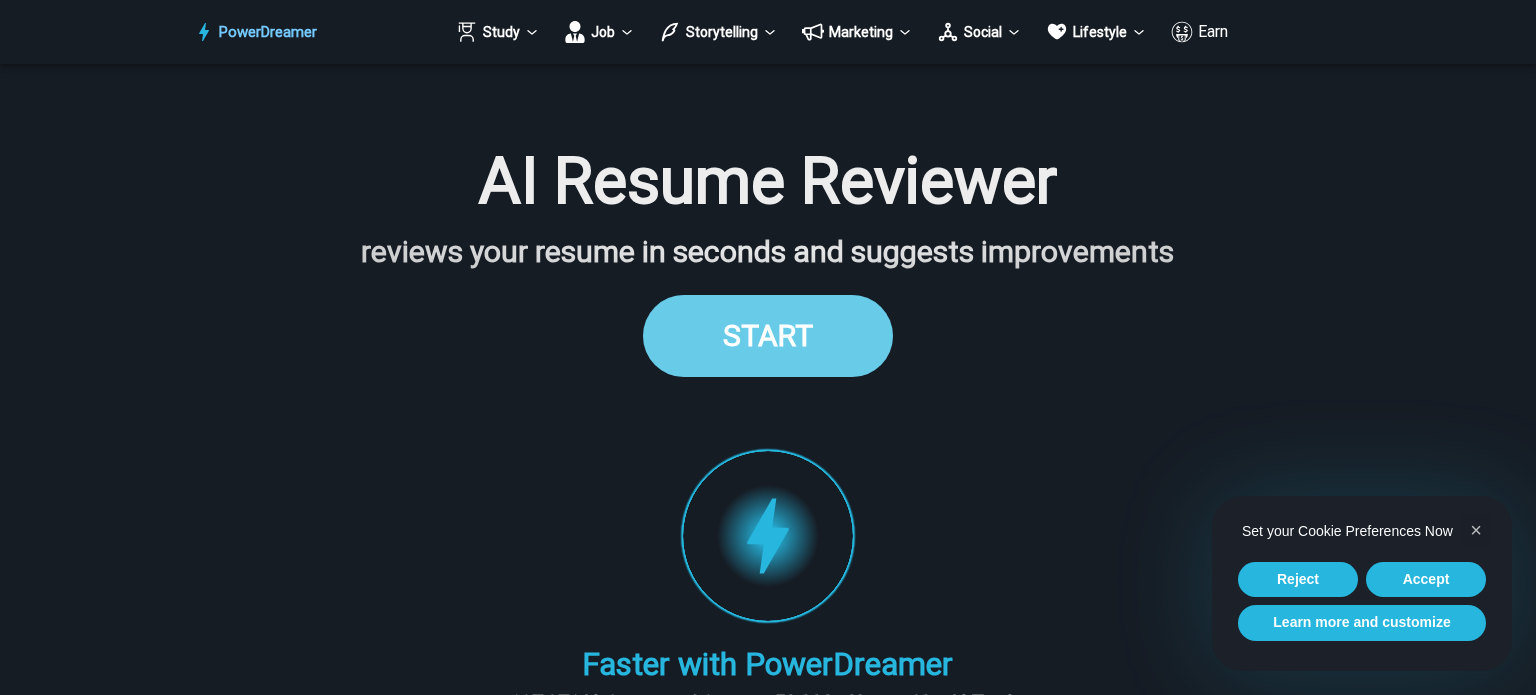 click on "START" at bounding box center (768, 335) 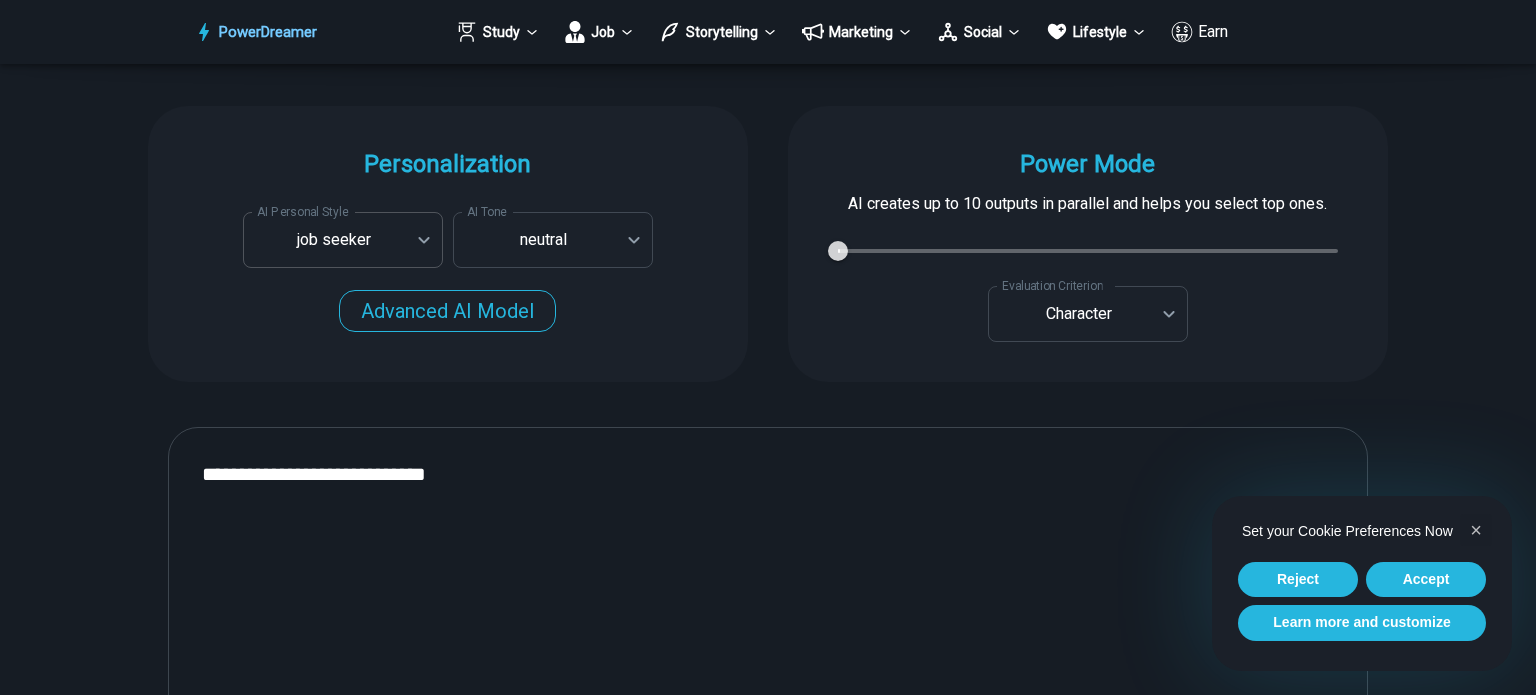 click on "PowerDreamer Study Job Storytelling Marketing Social Lifestyle Earn AI Resume Reviewer reviews your resume in seconds and suggests improvements START Faster with PowerDreamer 212,814  AI-Generated Outputs.  50,000+ Users. 60+ AI Tools. PowerDreamer saved me a ton of stress and even more time. Highly recommend. [PERSON_NAME] is a writer and producer with experience at Morning Rush, [US_STATE] PBS, Metro Weekly and The [US_STATE] Times I received a job offer [DATE] that your awesome website helped me get. Thank you! I will be singing your praises. [PERSON_NAME] signed up to PowerDreamer [DATE] and received his job offer [DATE] Absolutely love this program!! I'm usually hesitant to pay for anything without being able to try it for free first. However, I was desperate to get resume writing help and this program far exceeded my expectations! I have been telling anyone I know looking for a job to try it. [PERSON_NAME] [PERSON_NAME], Product Manager in E-Commerce [PERSON_NAME] [PERSON_NAME] [PERSON_NAME] Personalization" at bounding box center (768, 687) 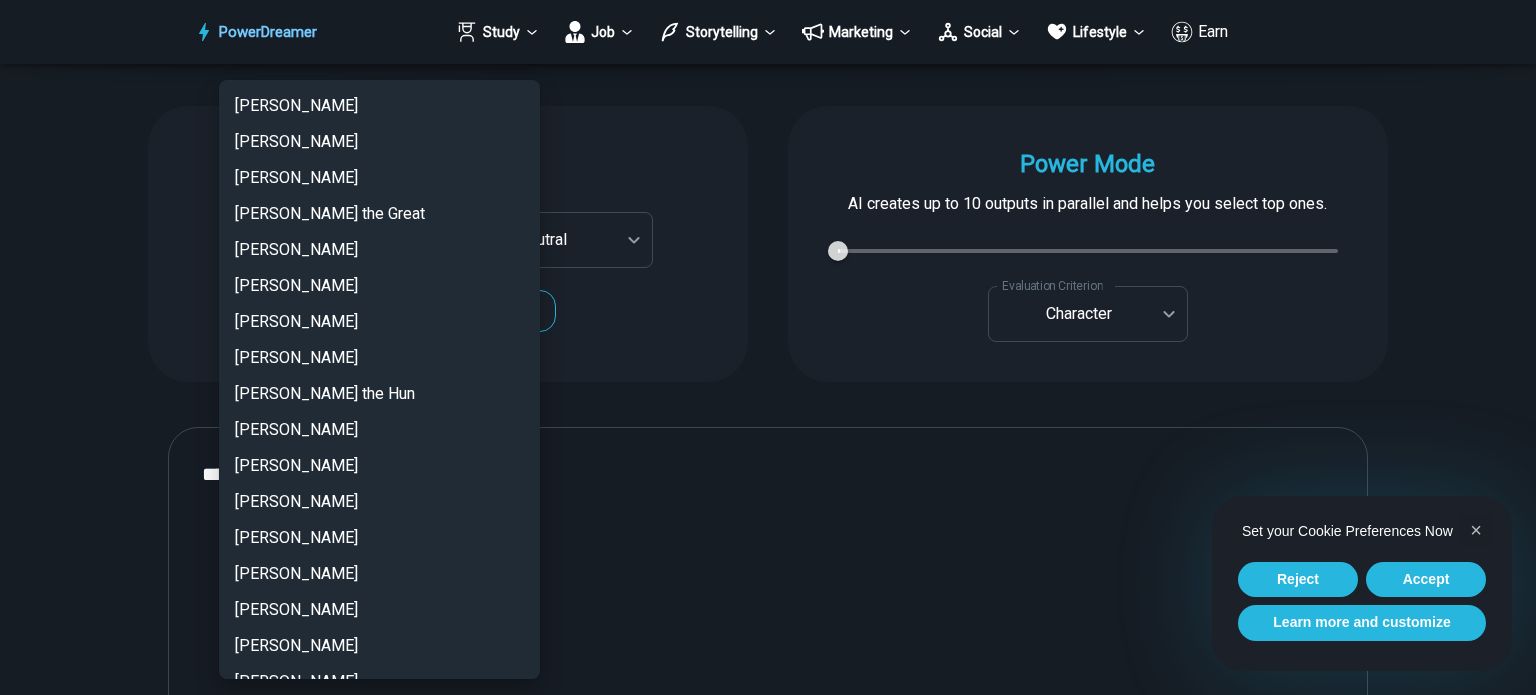 scroll, scrollTop: 4370, scrollLeft: 0, axis: vertical 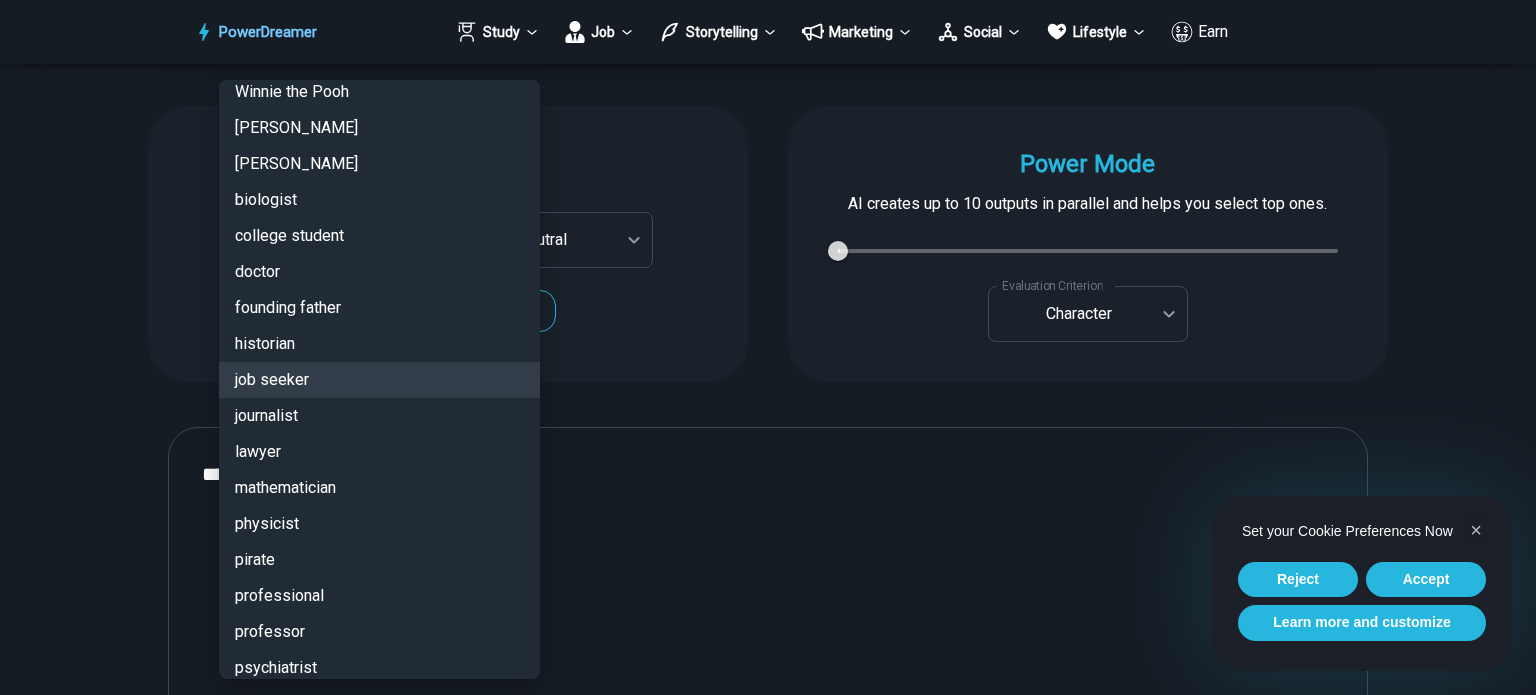 click at bounding box center [768, 347] 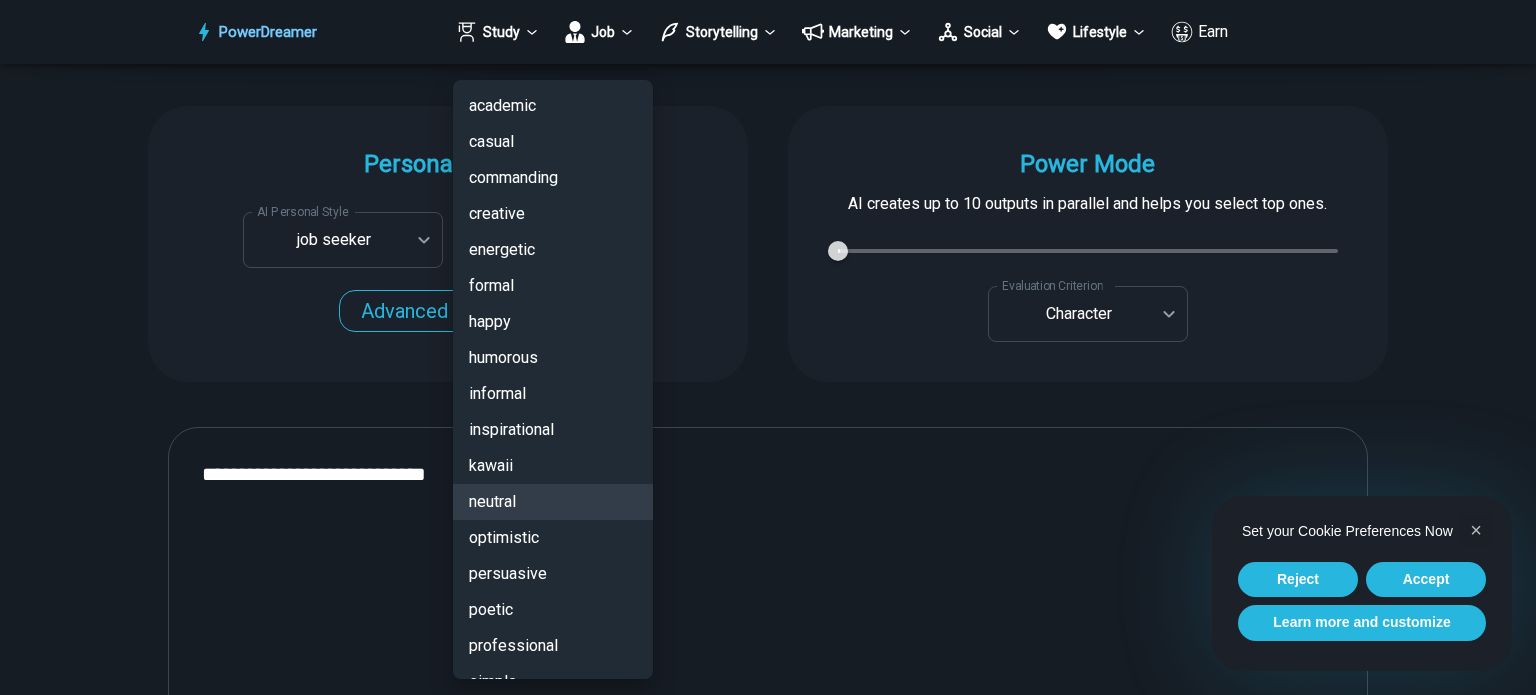 click on "PowerDreamer Study Job Storytelling Marketing Social Lifestyle Earn AI Resume Reviewer reviews your resume in seconds and suggests improvements START Faster with PowerDreamer 212,814  AI-Generated Outputs.  50,000+ Users. 60+ AI Tools. PowerDreamer saved me a ton of stress and even more time. Highly recommend. [PERSON_NAME] is a writer and producer with experience at Morning Rush, [US_STATE] PBS, Metro Weekly and The [US_STATE] Times I received a job offer [DATE] that your awesome website helped me get. Thank you! I will be singing your praises. [PERSON_NAME] signed up to PowerDreamer [DATE] and received his job offer [DATE] Absolutely love this program!! I'm usually hesitant to pay for anything without being able to try it for free first. However, I was desperate to get resume writing help and this program far exceeded my expectations! I have been telling anyone I know looking for a job to try it. [PERSON_NAME] [PERSON_NAME], Product Manager in E-Commerce [PERSON_NAME] [PERSON_NAME] [PERSON_NAME] Personalization" at bounding box center (768, 687) 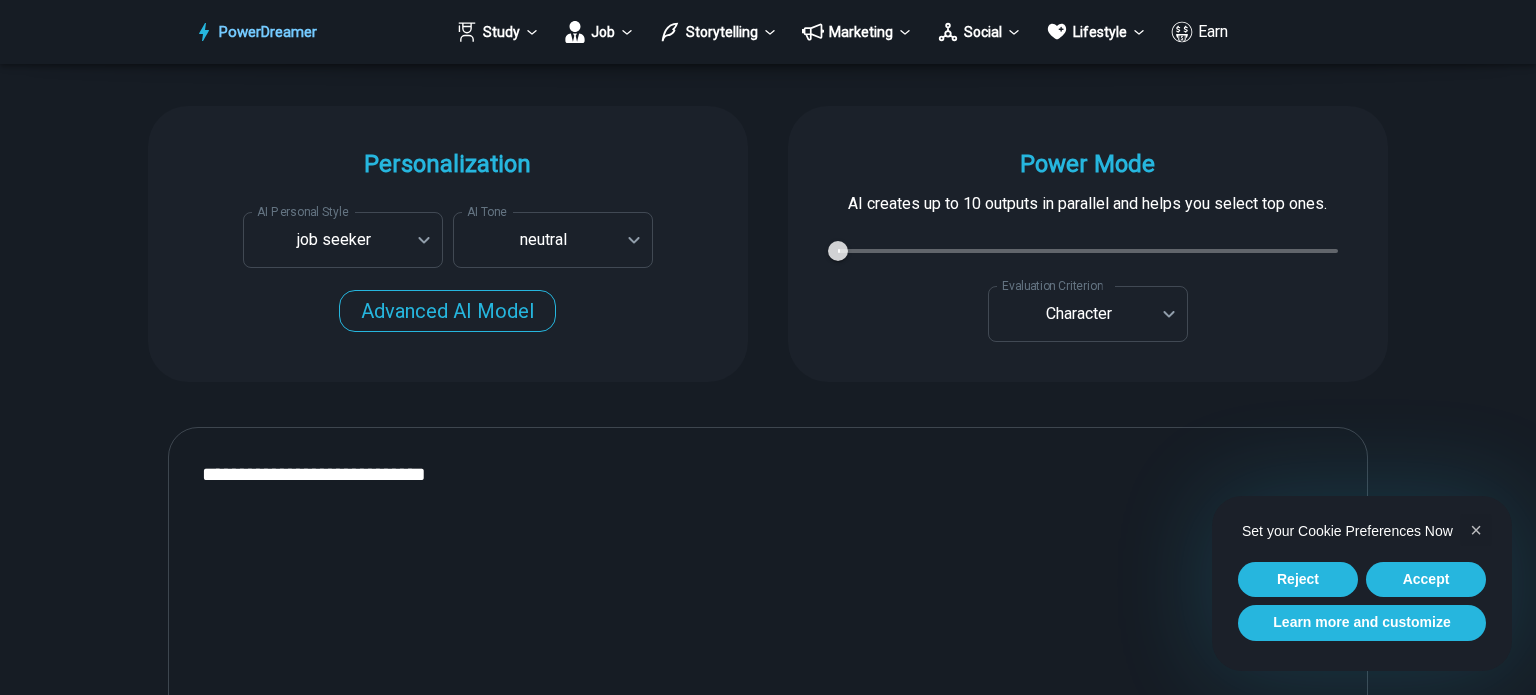 click on "**********" at bounding box center (768, 1114) 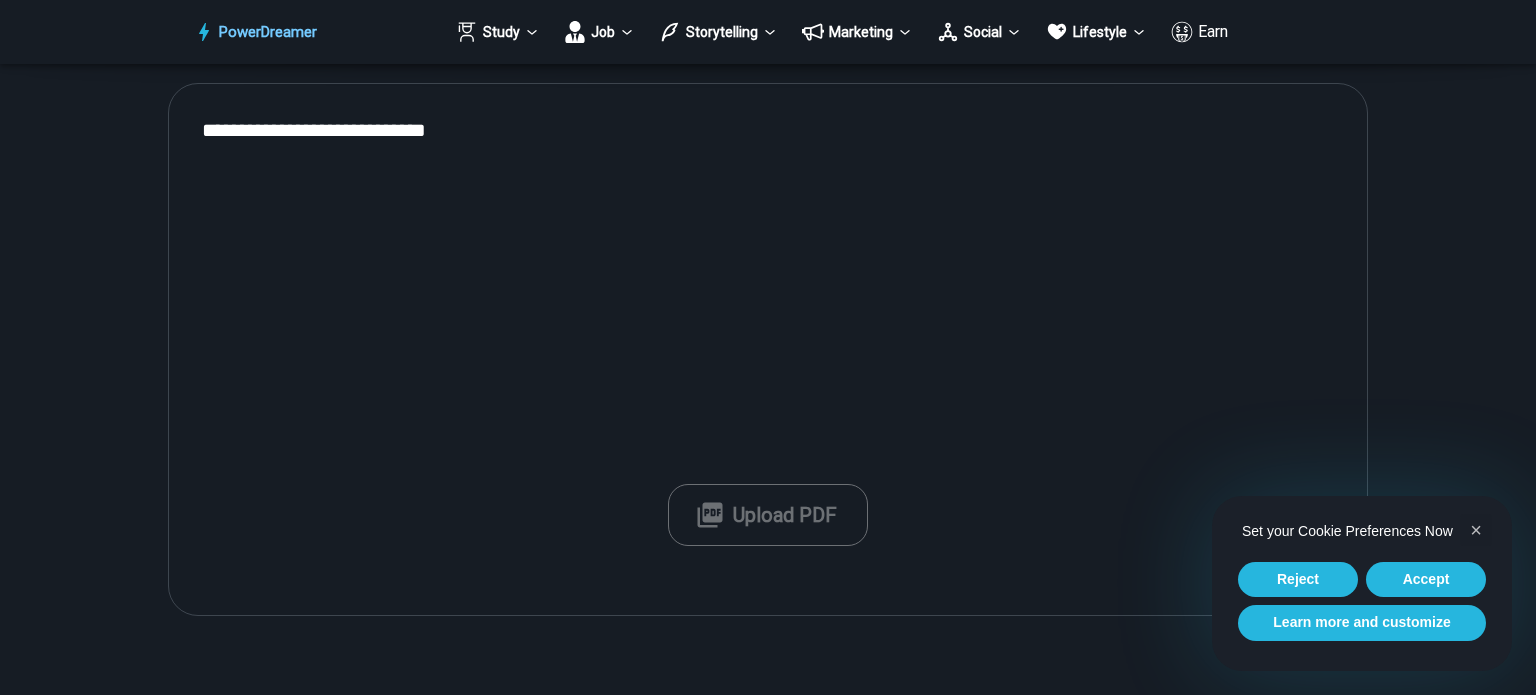 scroll, scrollTop: 2182, scrollLeft: 0, axis: vertical 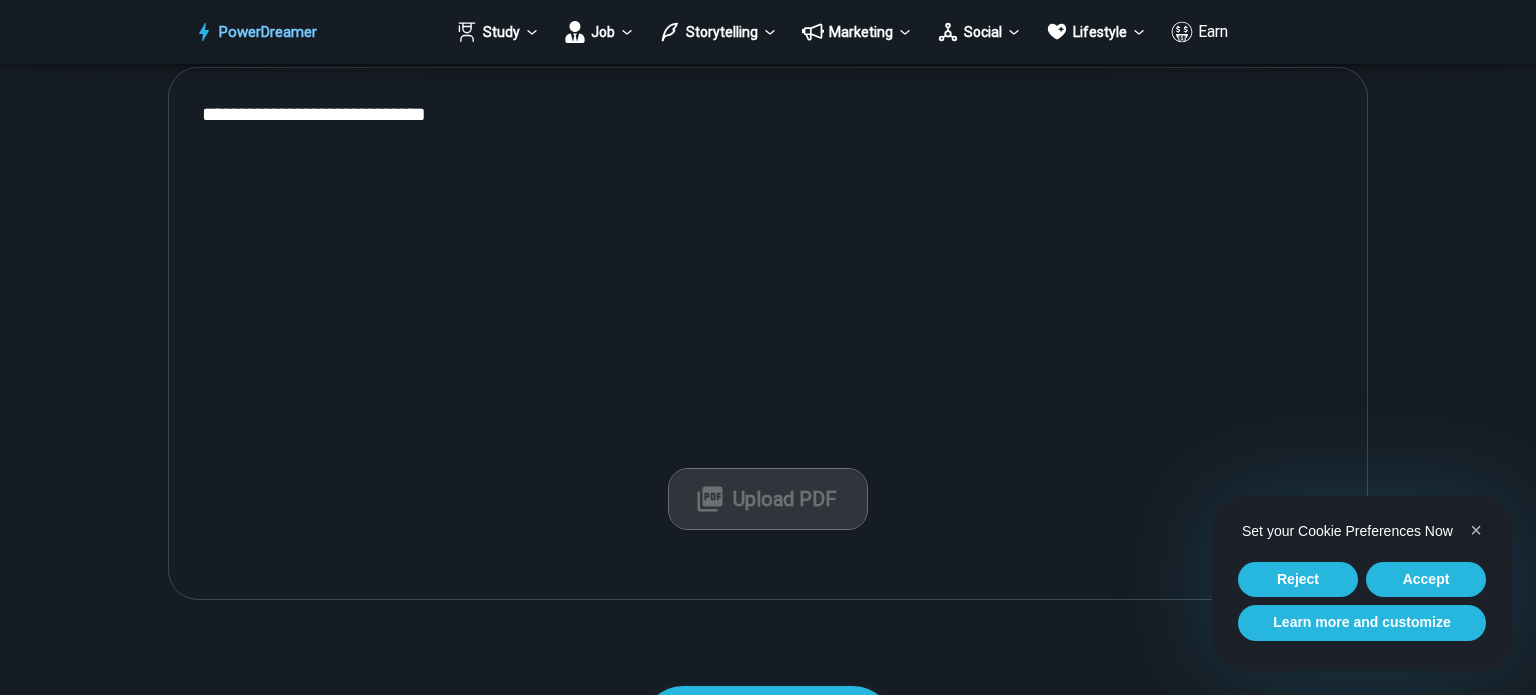 click on "Upload PDF" at bounding box center (768, 499) 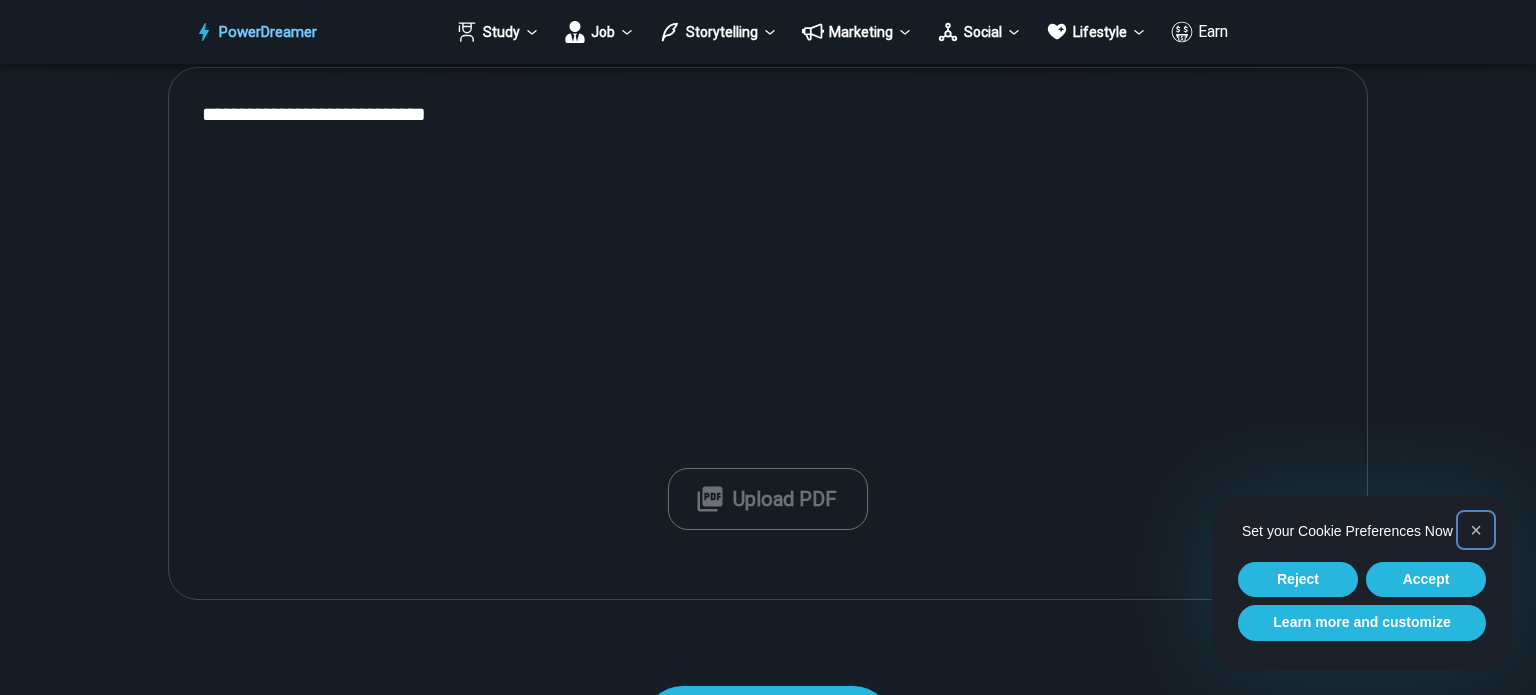 type on "**********" 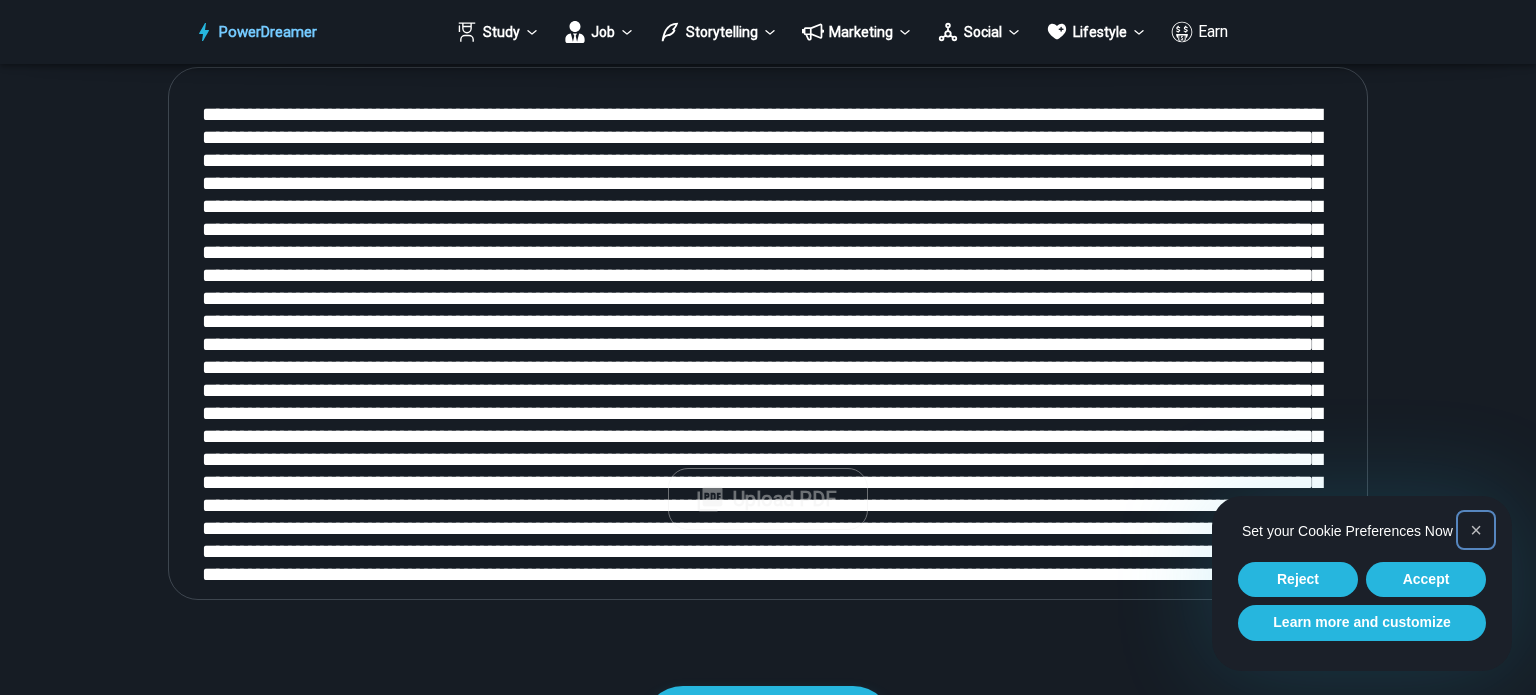 type 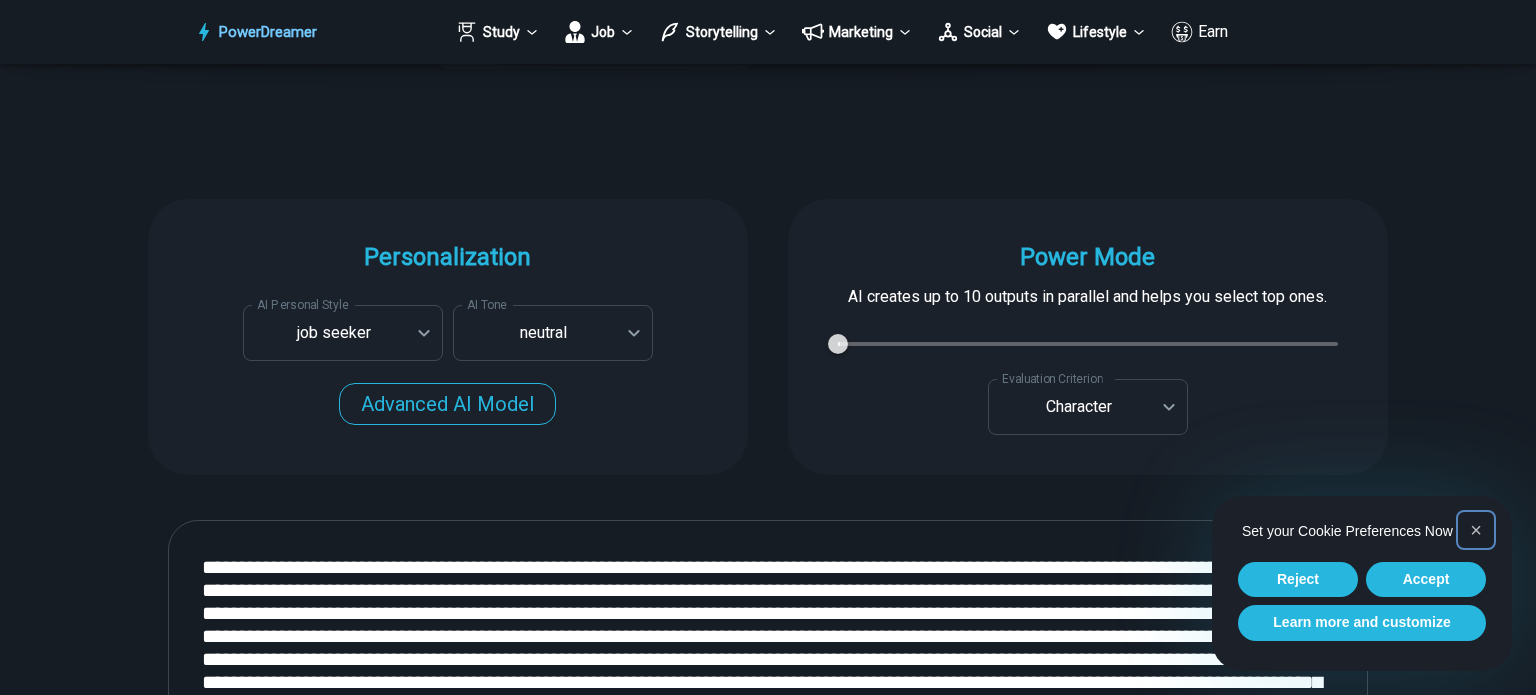 scroll, scrollTop: 1680, scrollLeft: 0, axis: vertical 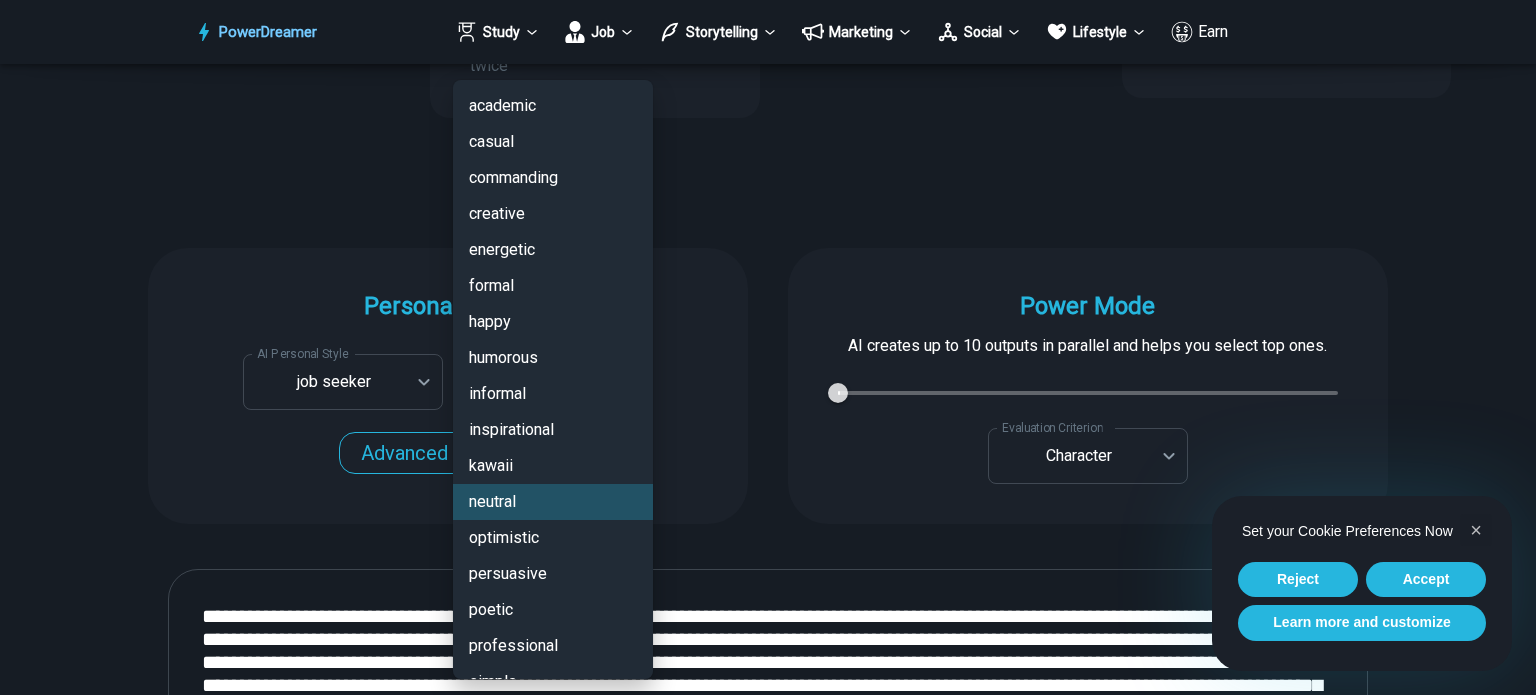 click on "PowerDreamer Study Job Storytelling Marketing Social Lifestyle Earn AI Resume Reviewer reviews your resume in seconds and suggests improvements START Faster with PowerDreamer 212,814  AI-Generated Outputs.  50,000+ Users. 60+ AI Tools. PowerDreamer saved me a ton of stress and even more time. Highly recommend. [PERSON_NAME] is a writer and producer with experience at Morning Rush, [US_STATE] PBS, Metro Weekly and The [US_STATE] Times I received a job offer [DATE] that your awesome website helped me get. Thank you! I will be singing your praises. [PERSON_NAME] signed up to PowerDreamer [DATE] and received his job offer [DATE] Absolutely love this program!! I'm usually hesitant to pay for anything without being able to try it for free first. However, I was desperate to get resume writing help and this program far exceeded my expectations! I have been telling anyone I know looking for a job to try it. [PERSON_NAME] [PERSON_NAME], Product Manager in E-Commerce [PERSON_NAME] [PERSON_NAME] [PERSON_NAME] Personalization" at bounding box center (768, 817) 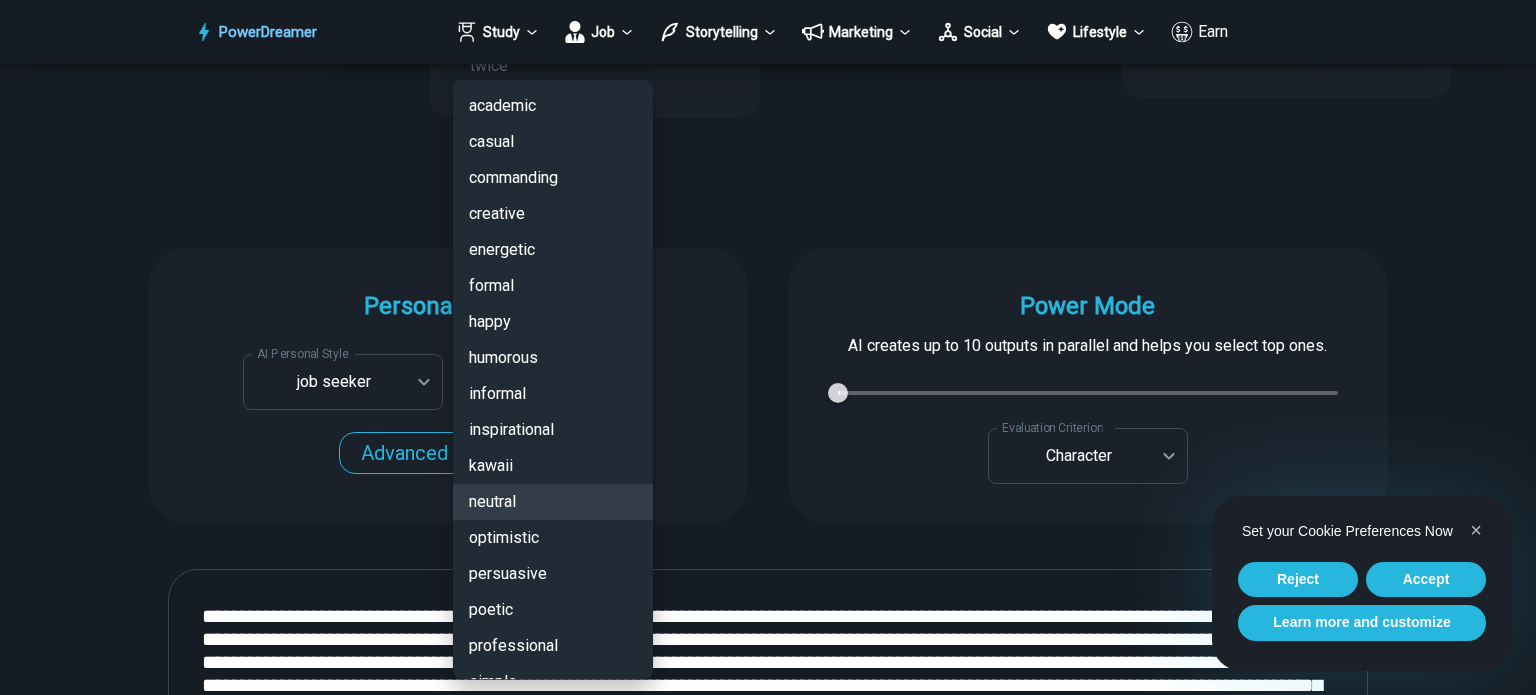 click at bounding box center [768, 347] 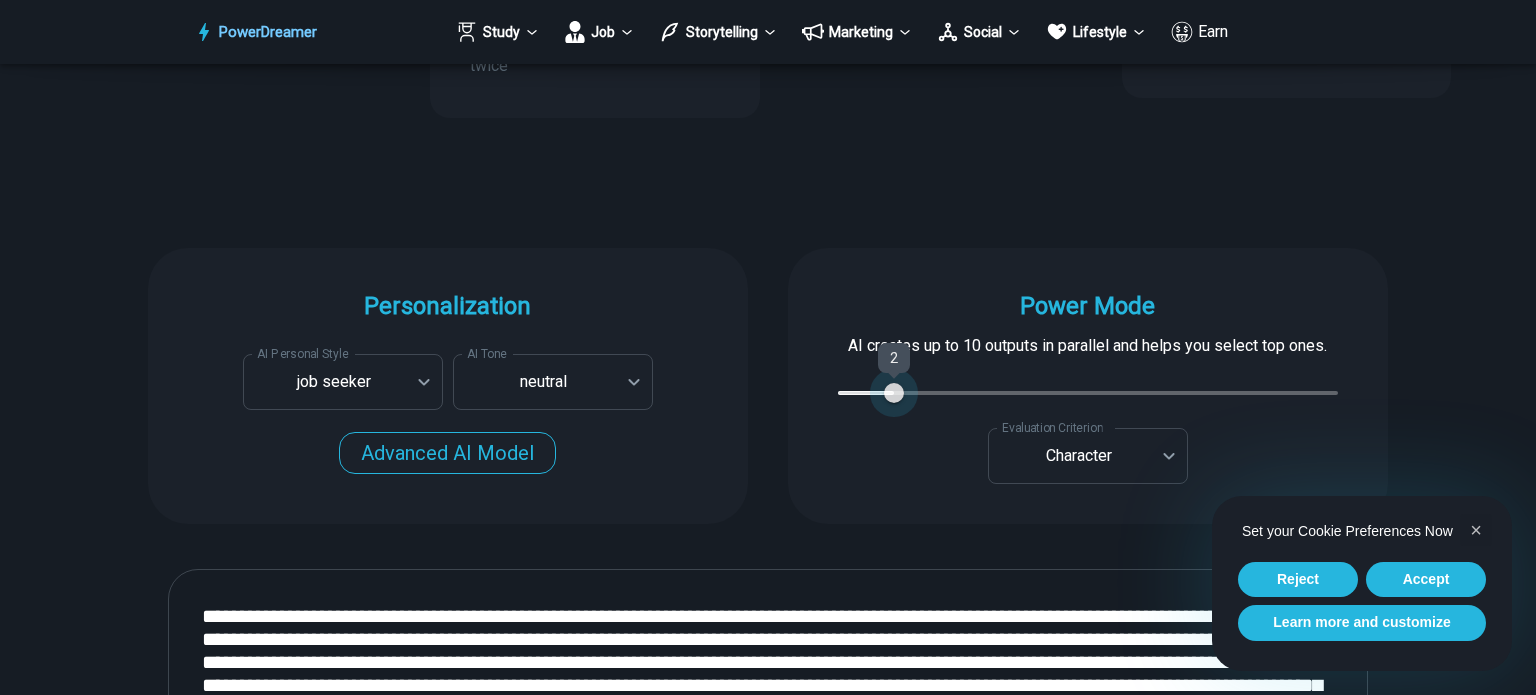 type on "*" 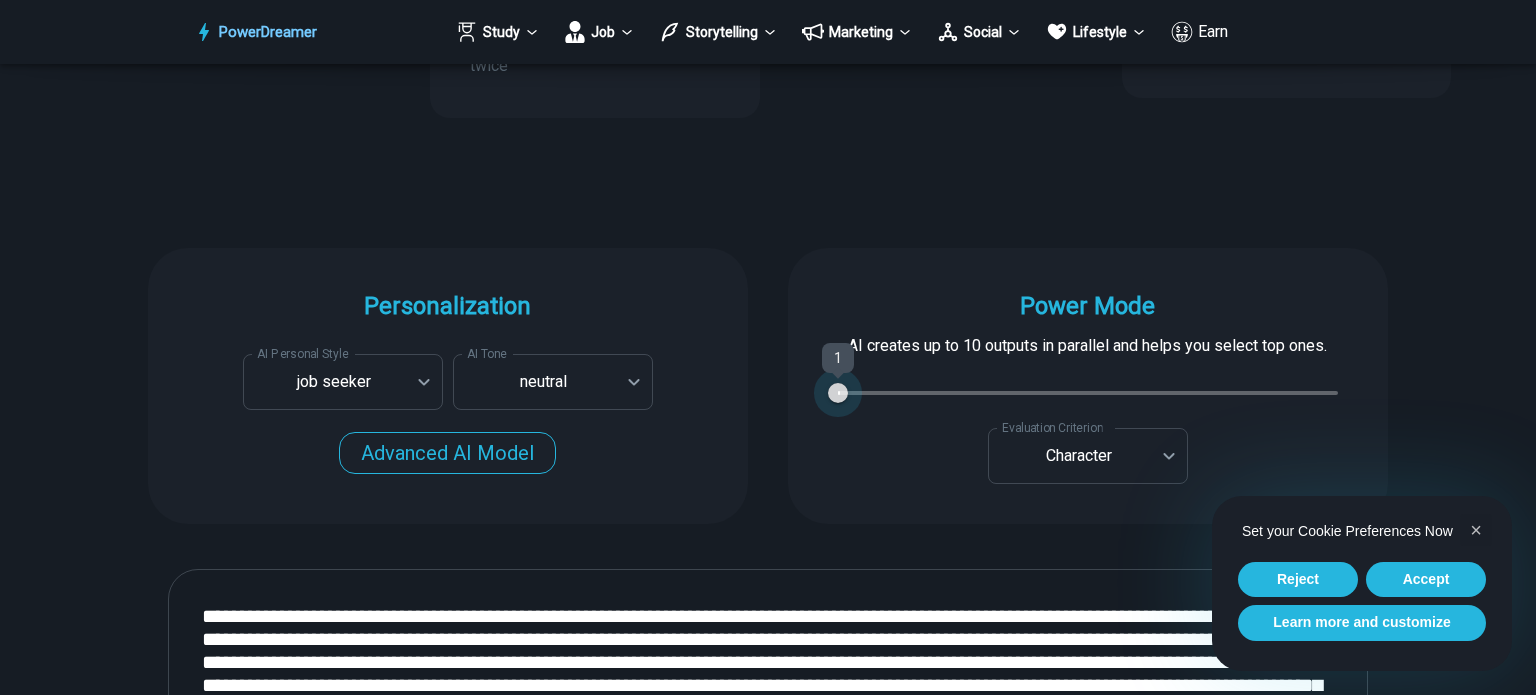 drag, startPoint x: 863, startPoint y: 402, endPoint x: 820, endPoint y: 407, distance: 43.289722 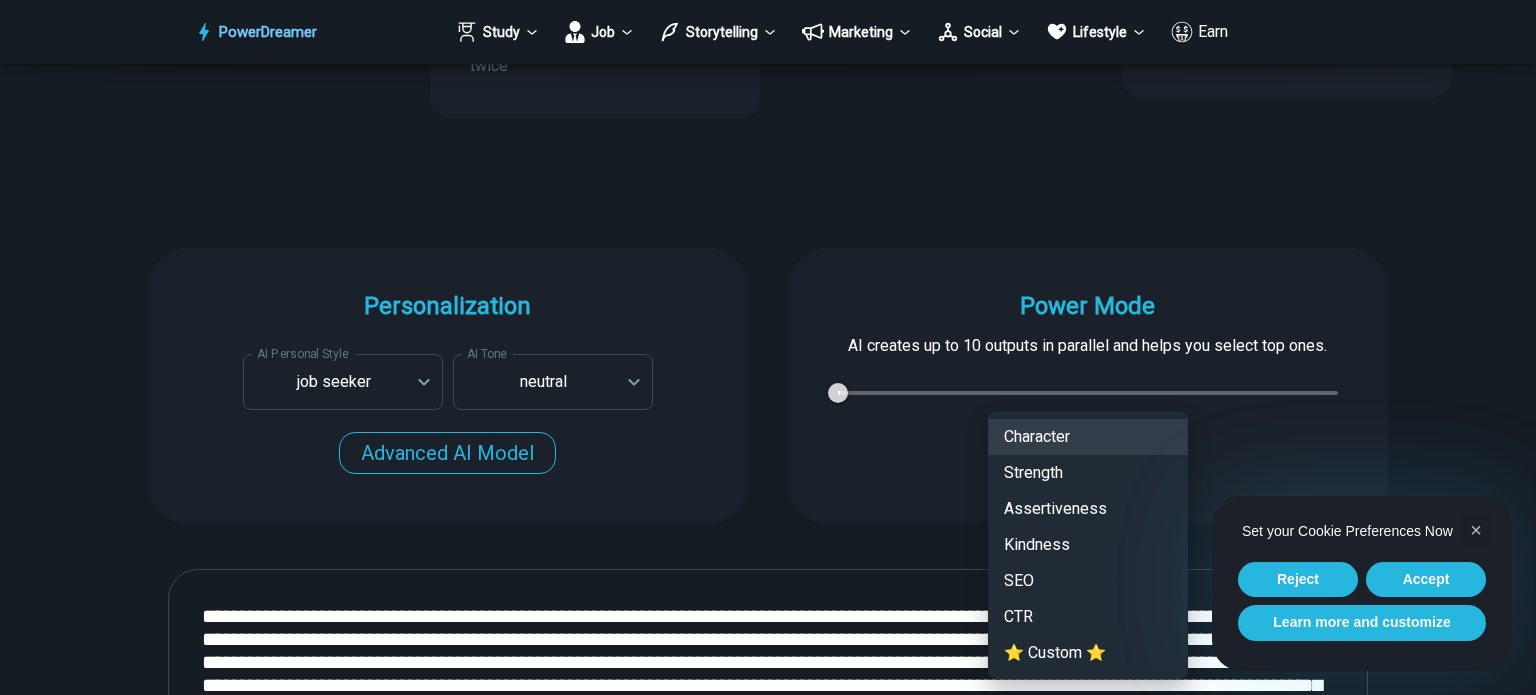 click on "PowerDreamer Study Job Storytelling Marketing Social Lifestyle Earn AI Resume Reviewer reviews your resume in seconds and suggests improvements START Faster with PowerDreamer 212,814  AI-Generated Outputs.  50,000+ Users. 60+ AI Tools. PowerDreamer saved me a ton of stress and even more time. Highly recommend. [PERSON_NAME] is a writer and producer with experience at Morning Rush, [US_STATE] PBS, Metro Weekly and The [US_STATE] Times I received a job offer [DATE] that your awesome website helped me get. Thank you! I will be singing your praises. [PERSON_NAME] signed up to PowerDreamer [DATE] and received his job offer [DATE] Absolutely love this program!! I'm usually hesitant to pay for anything without being able to try it for free first. However, I was desperate to get resume writing help and this program far exceeded my expectations! I have been telling anyone I know looking for a job to try it. [PERSON_NAME] [PERSON_NAME], Product Manager in E-Commerce [PERSON_NAME] [PERSON_NAME] [PERSON_NAME] Personalization" at bounding box center (768, 817) 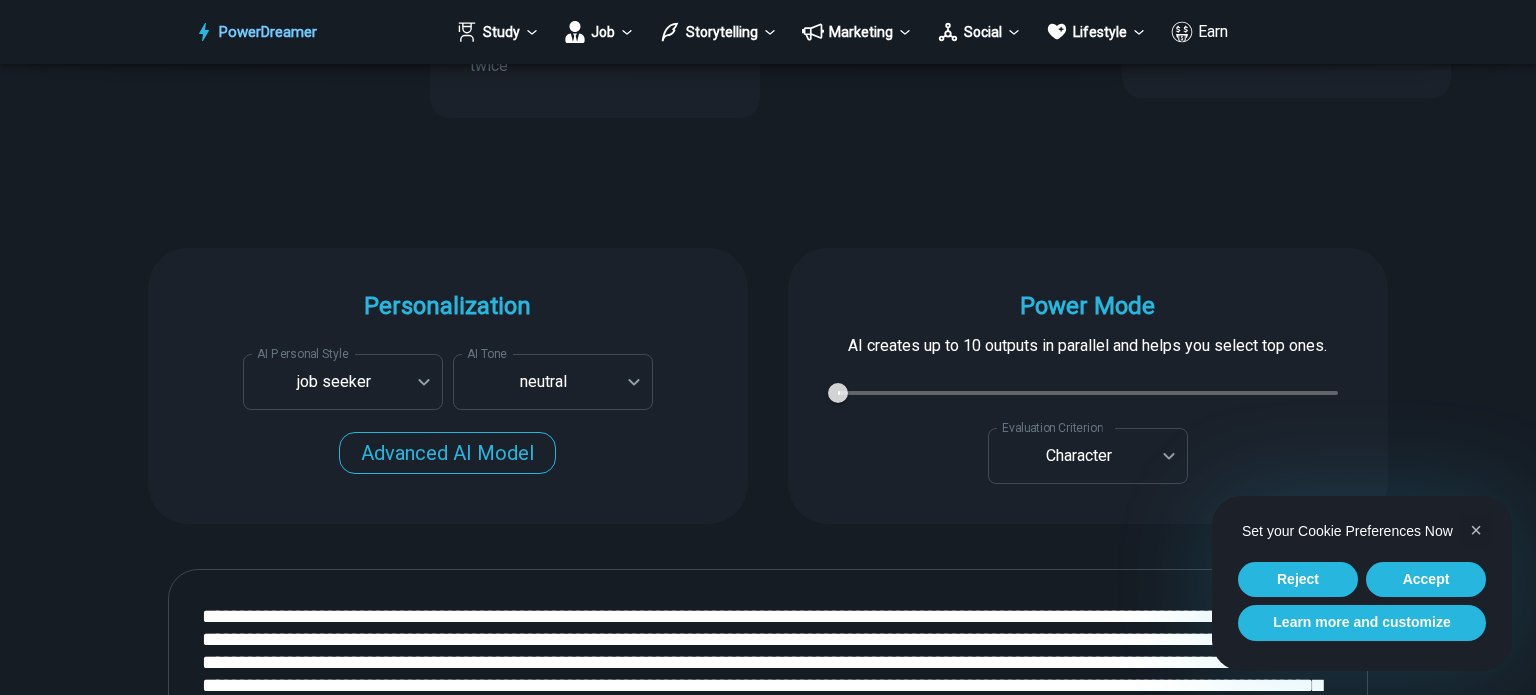 click on "**********" at bounding box center [768, 1244] 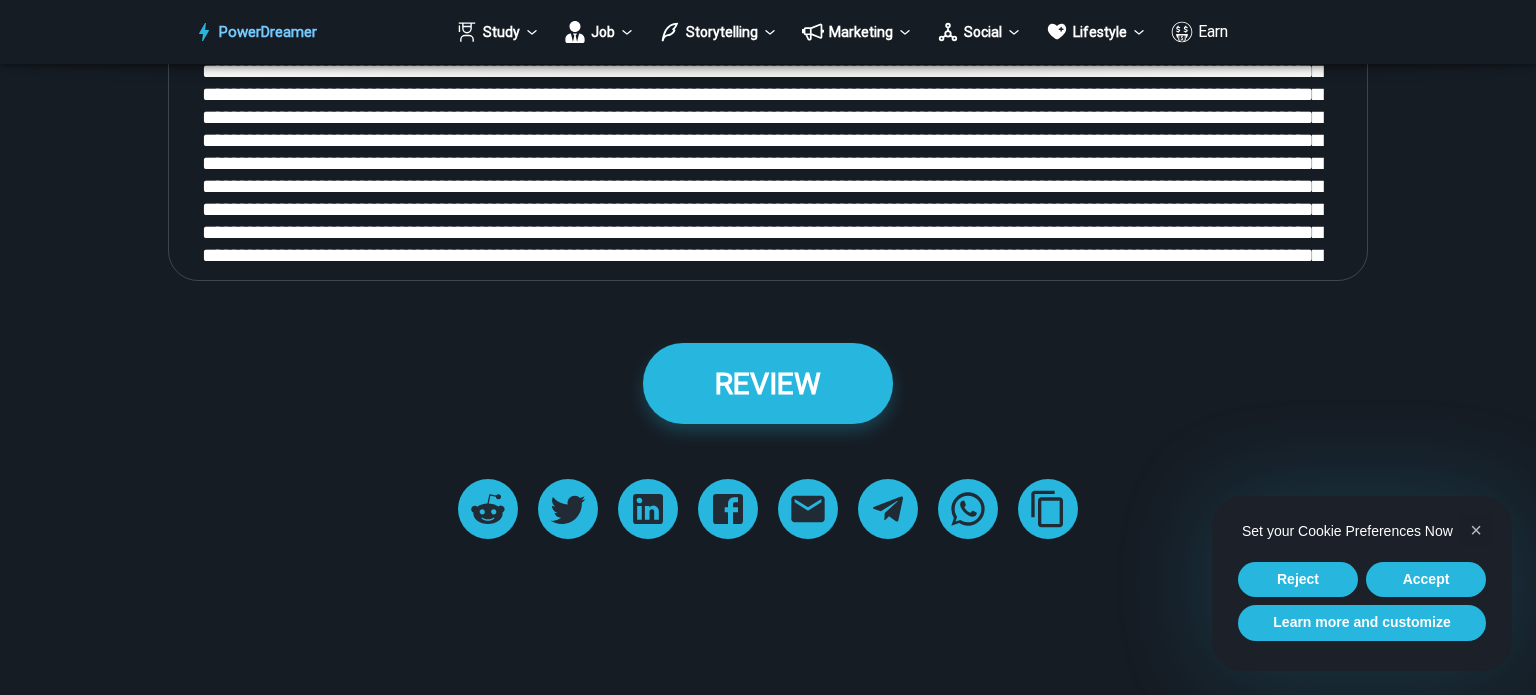 scroll, scrollTop: 2560, scrollLeft: 0, axis: vertical 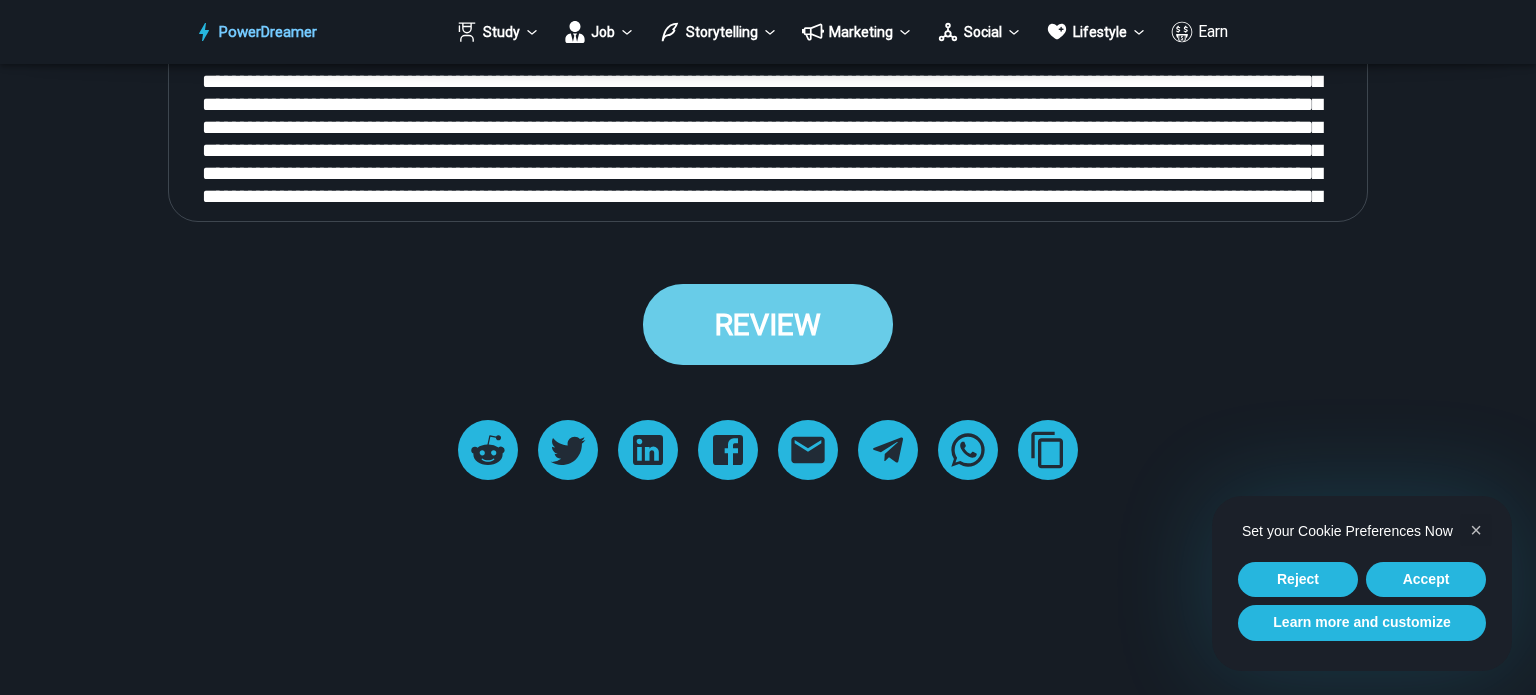 click on "REVIEW" at bounding box center (768, 324) 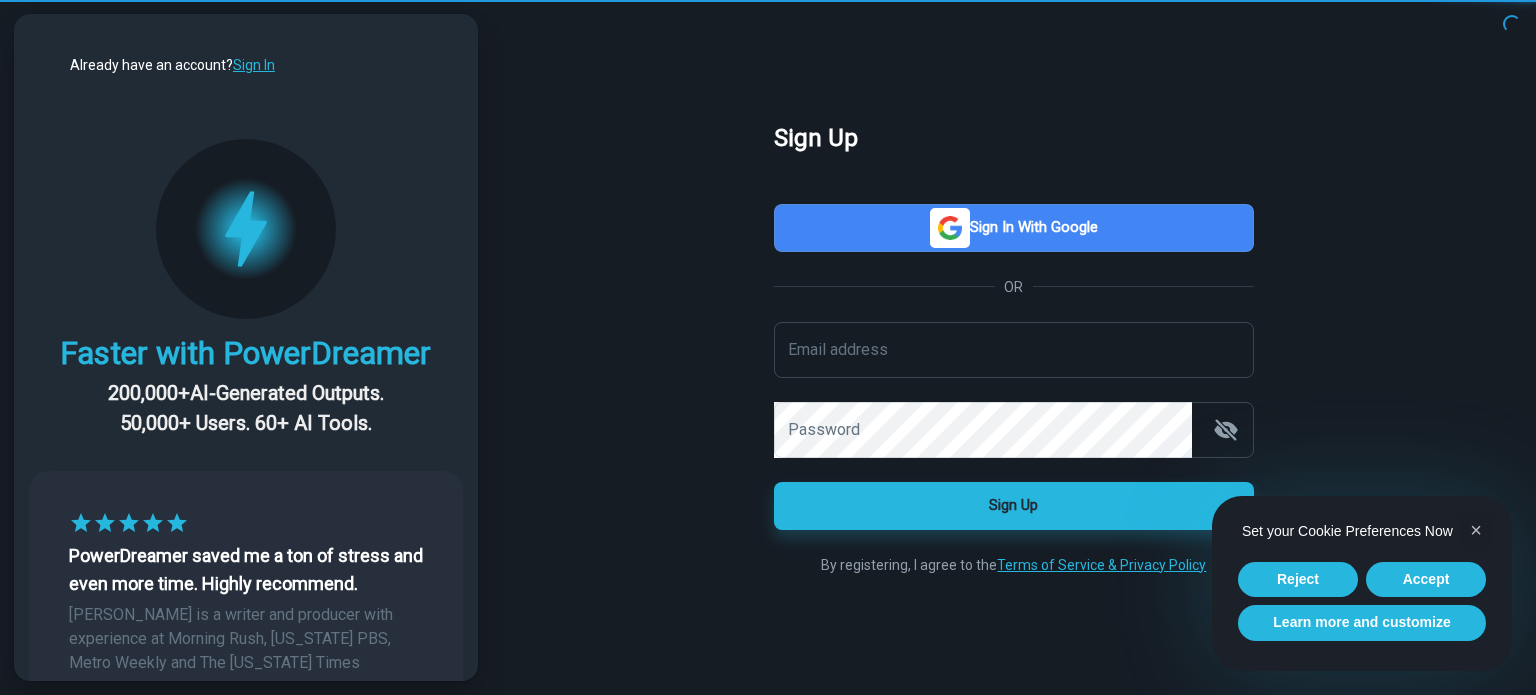 scroll, scrollTop: 0, scrollLeft: 0, axis: both 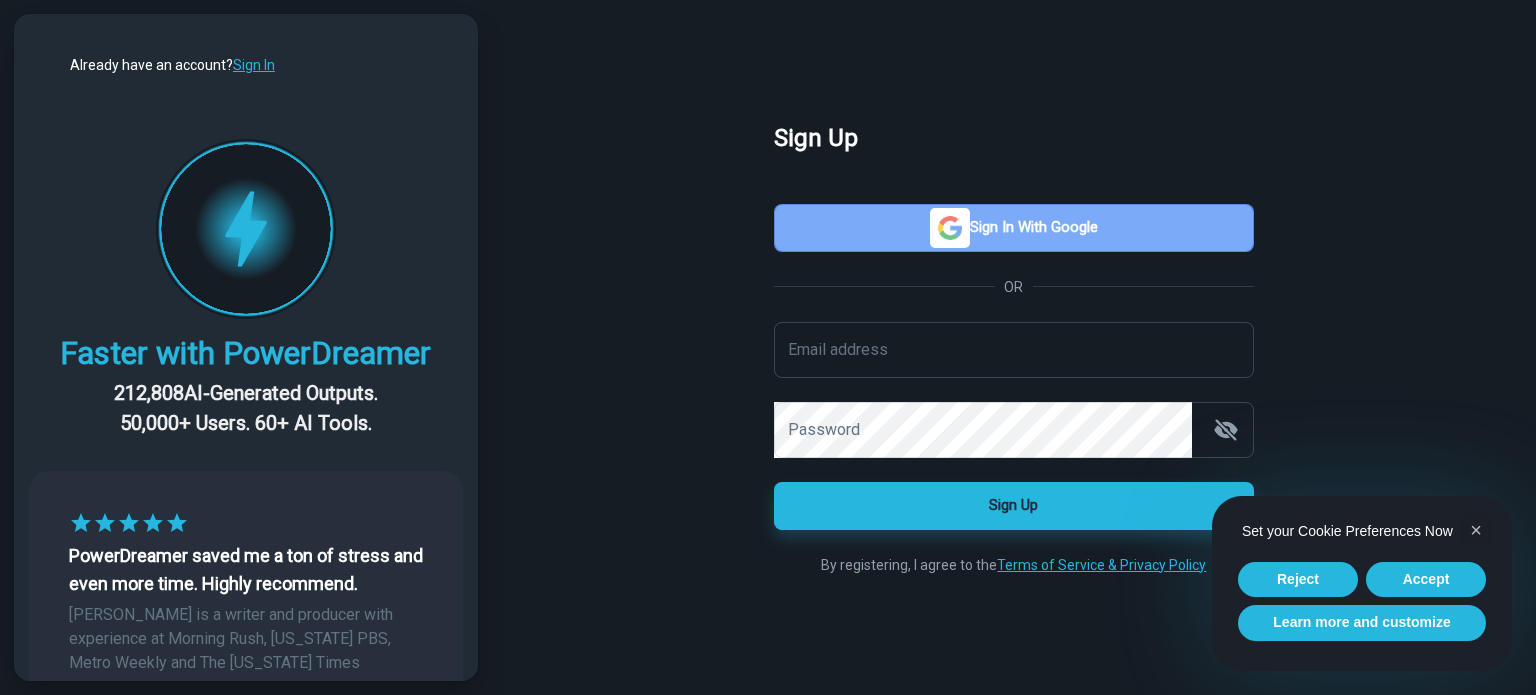click on "Sign in with Google" at bounding box center (1014, 228) 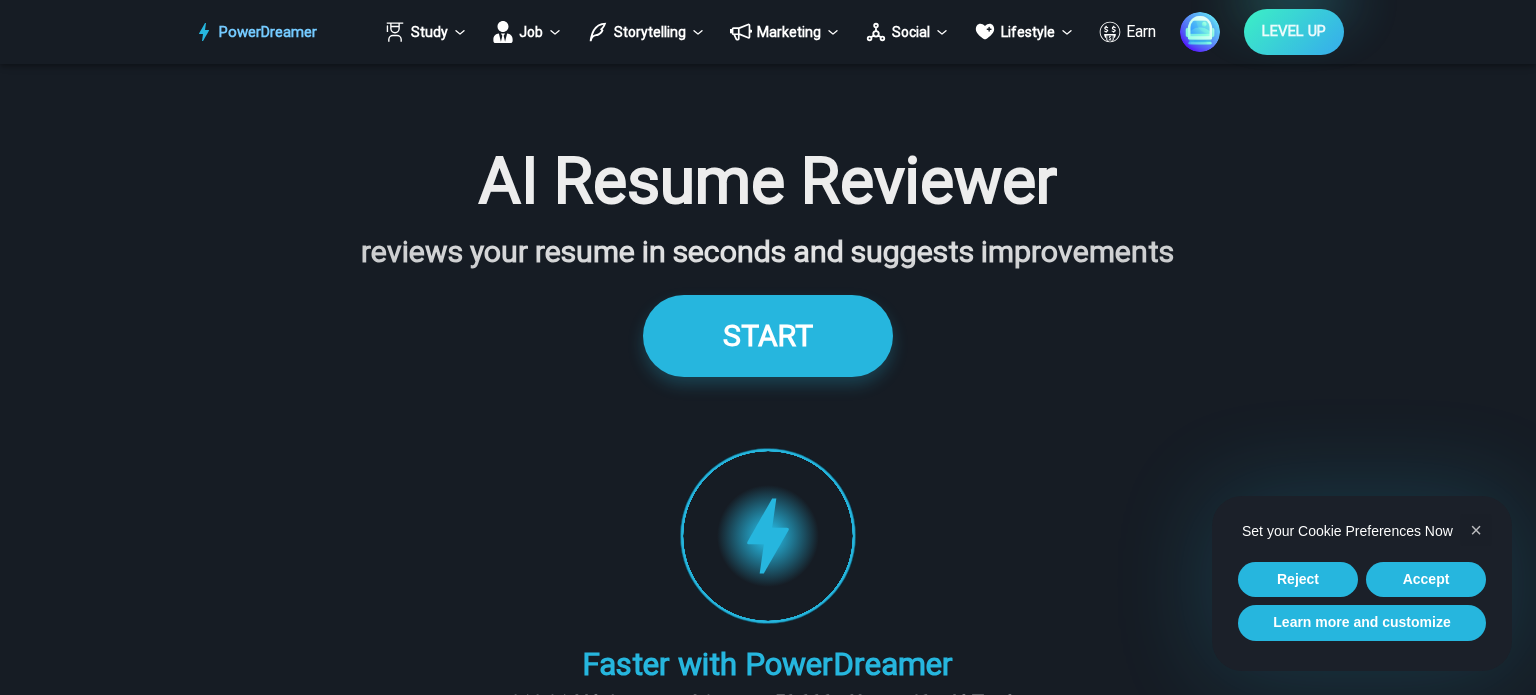 click on "START Faster with PowerDreamer 212,814  AI-Generated Outputs.  50,000+ Users. 60+ AI Tools. PowerDreamer saved me a ton of stress and even more time. Highly recommend. [PERSON_NAME] is a writer and producer with experience at Morning Rush, [US_STATE] PBS, Metro Weekly and The [US_STATE] Times I received a job offer [DATE] that your awesome website helped me get. Thank you! I will be singing your praises. [PERSON_NAME] signed up to PowerDreamer [DATE] and received his job offer [DATE] Absolutely love this program!! I'm usually hesitant to pay for anything without being able to try it for free first. However, I was desperate to get resume writing help and this program far exceeded my expectations! I have been telling anyone I know looking for a job to try it. [PERSON_NAME] Best AI tool I've used for matching your resume to the job description. It provides unique perspectives that you wouldn't even fathom on your own and I would 100% recommend to a friend. [PERSON_NAME], Product Manager in E-Commerce [PERSON_NAME]" at bounding box center [768, 1058] 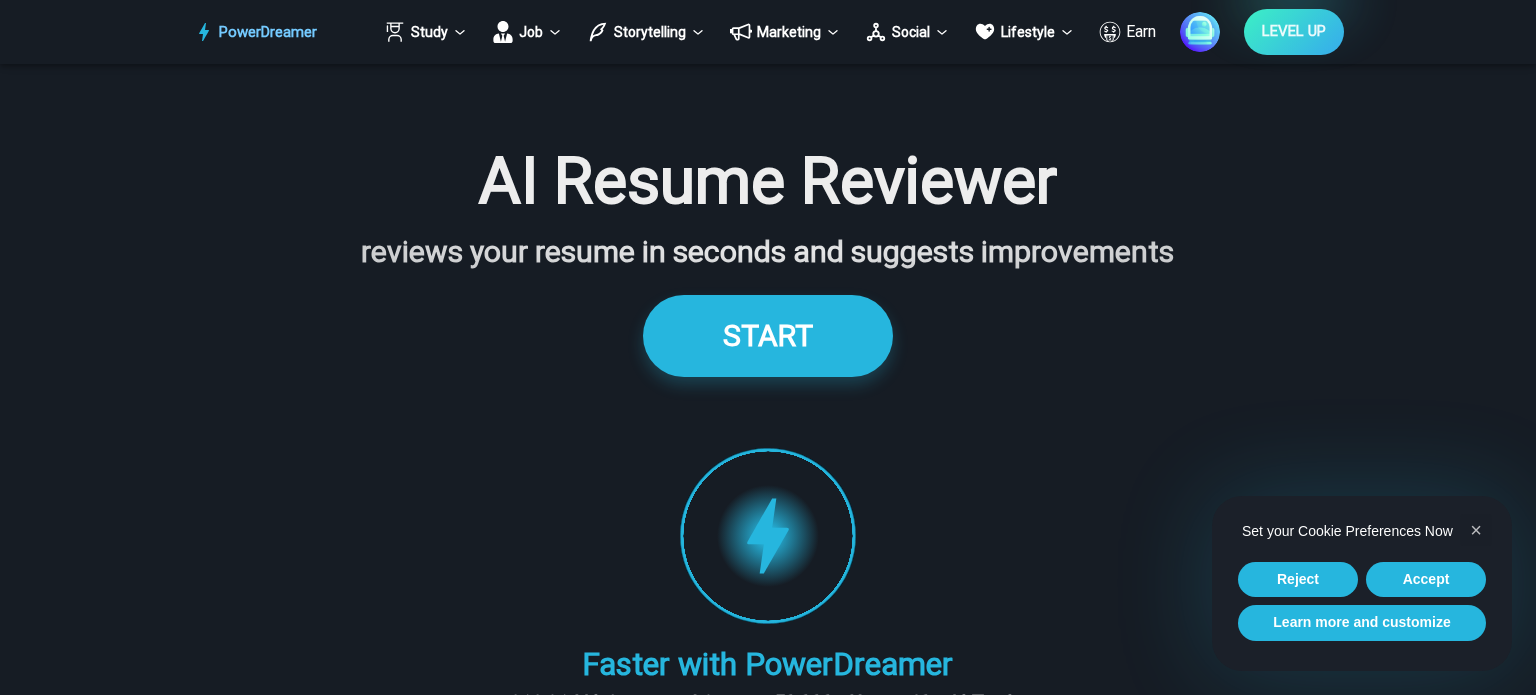 drag, startPoint x: 1535, startPoint y: 237, endPoint x: 1534, endPoint y: 359, distance: 122.0041 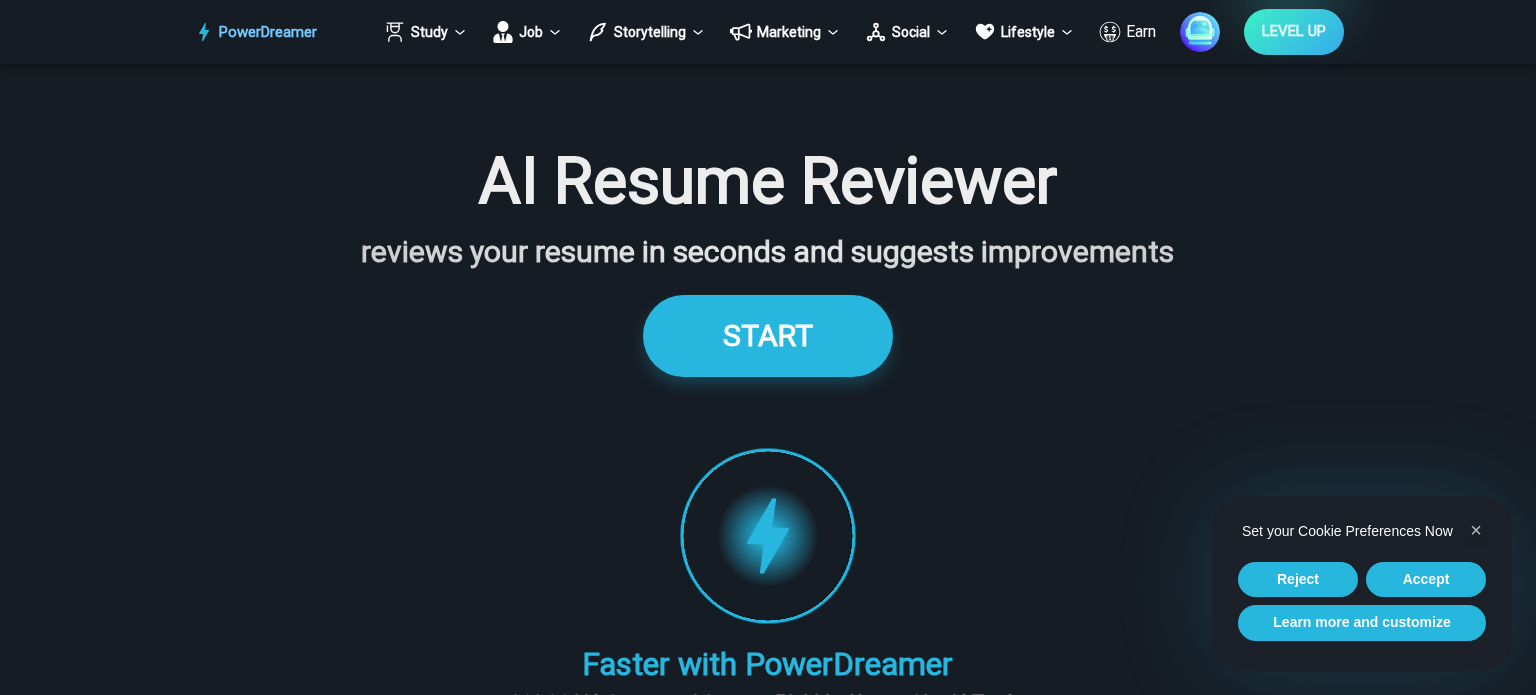 click on "AI Resume Reviewer reviews your resume in seconds and suggests improvements START Faster with PowerDreamer 212,814  AI-Generated Outputs.  50,000+ Users. 60+ AI Tools. PowerDreamer saved me a ton of stress and even more time. Highly recommend. [PERSON_NAME] is a writer and producer with experience at Morning Rush, [US_STATE] PBS, Metro Weekly and The [US_STATE] Times I received a job offer [DATE] that your awesome website helped me get. Thank you! I will be singing your praises. [PERSON_NAME] signed up to PowerDreamer [DATE] and received his job offer [DATE] Absolutely love this program!! I'm usually hesitant to pay for anything without being able to try it for free first. However, I was desperate to get resume writing help and this program far exceeded my expectations! I have been telling anyone I know looking for a job to try it. [PERSON_NAME] [PERSON_NAME], Product Manager in E-Commerce [PERSON_NAME] [PERSON_NAME] Made the job hunting process so easy! [PERSON_NAME], Software Engineer [PERSON_NAME] Age [DEMOGRAPHIC_DATA]" at bounding box center (768, 2199) 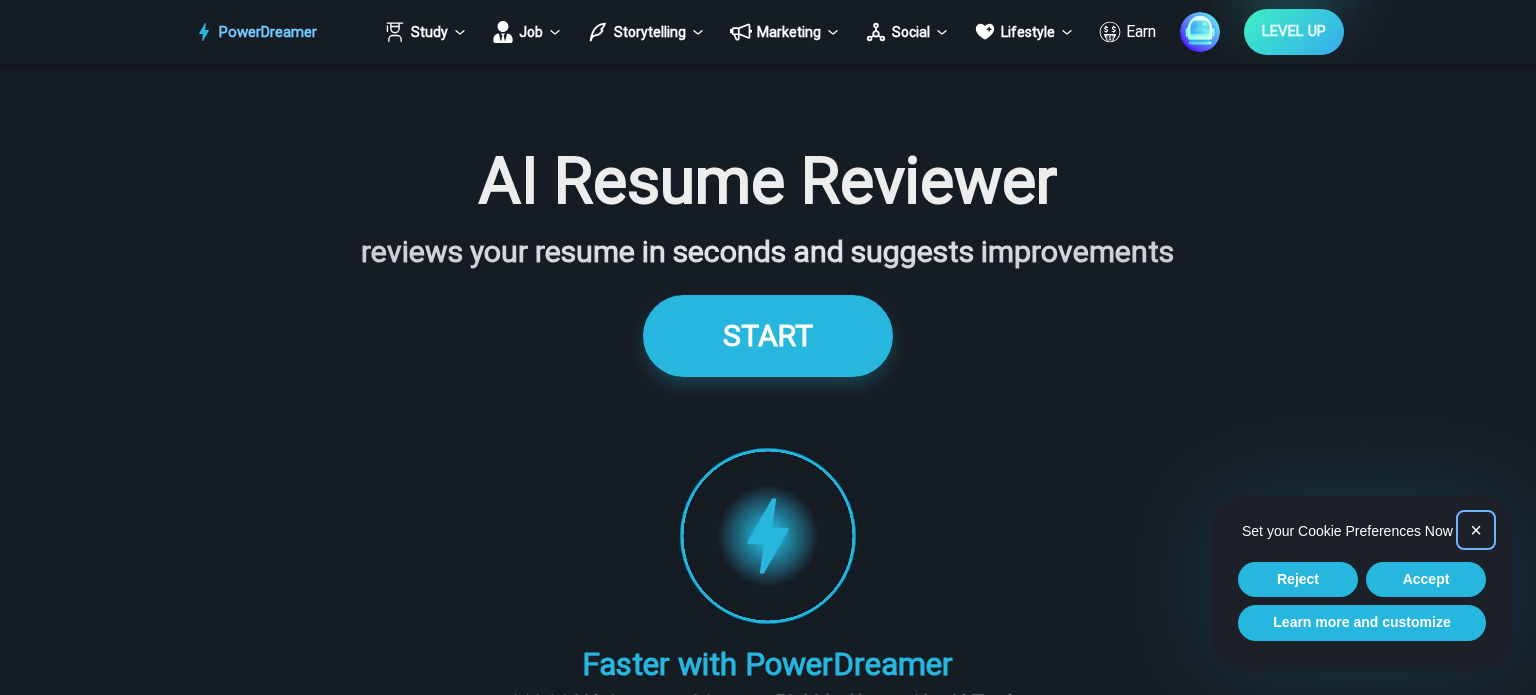 click on "×" at bounding box center (1476, 530) 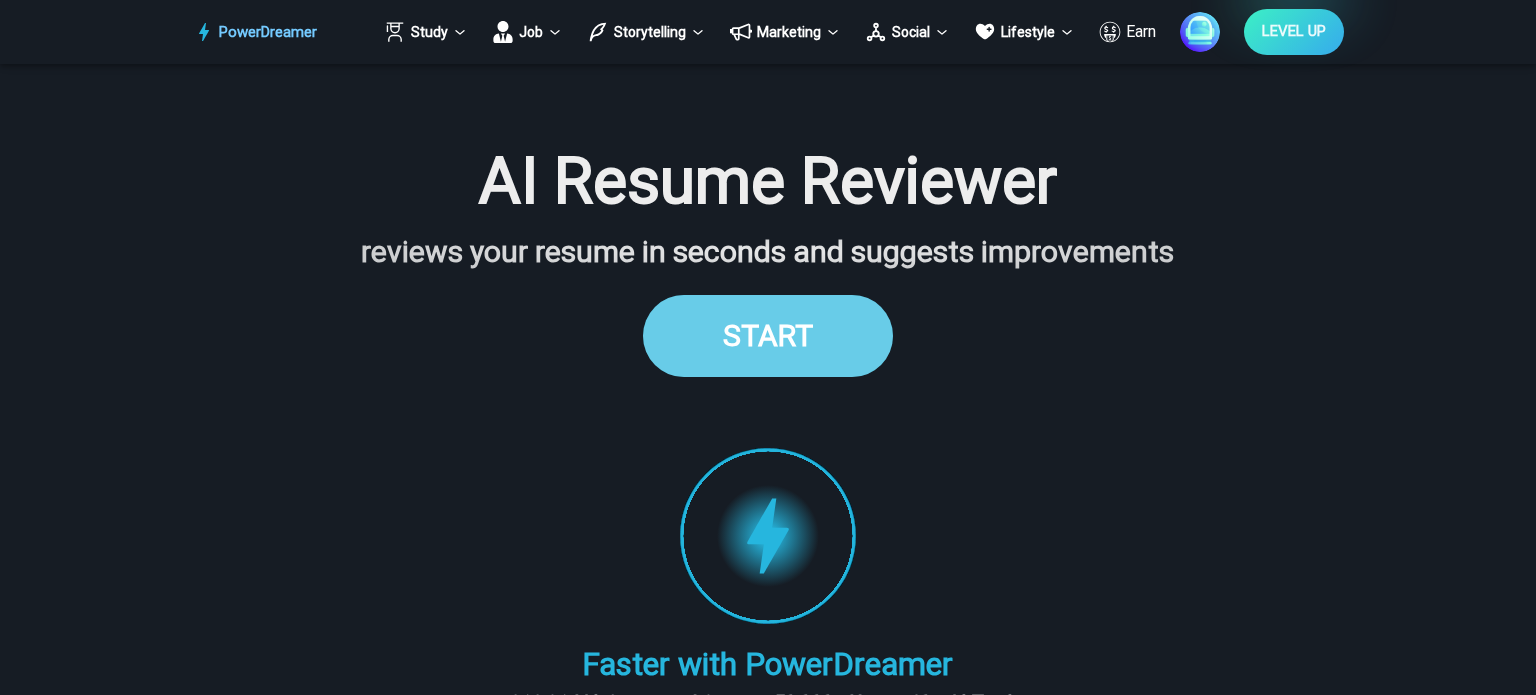 click on "START" at bounding box center [768, 335] 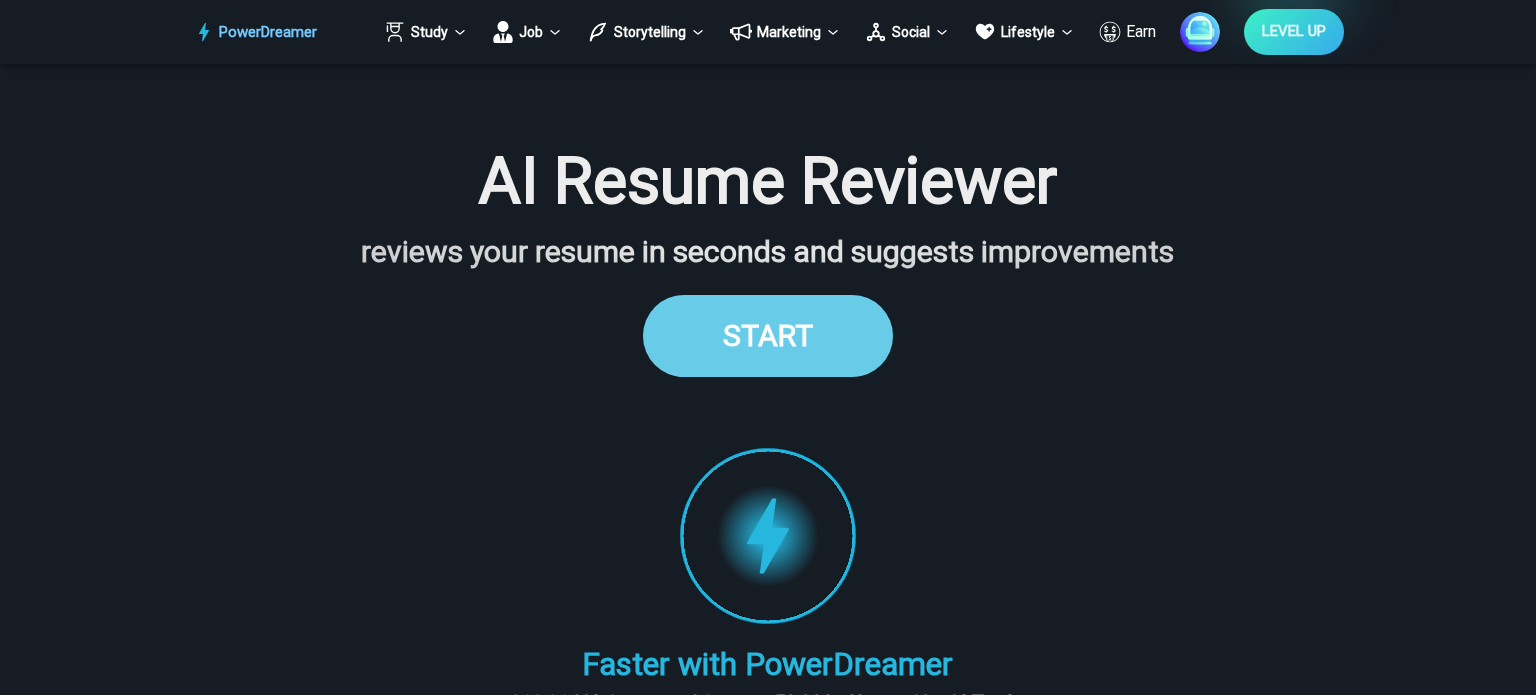 scroll, scrollTop: 1822, scrollLeft: 0, axis: vertical 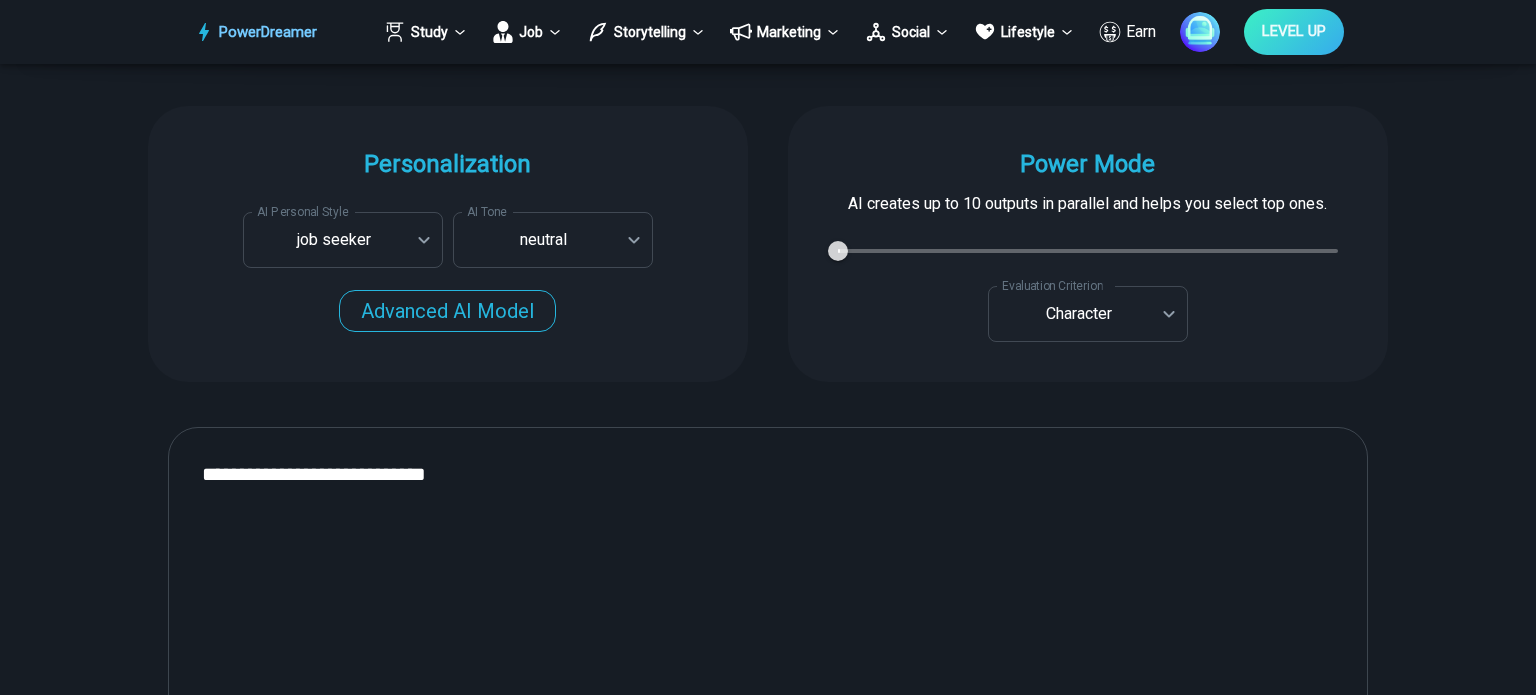 click on "**********" at bounding box center (768, 693) 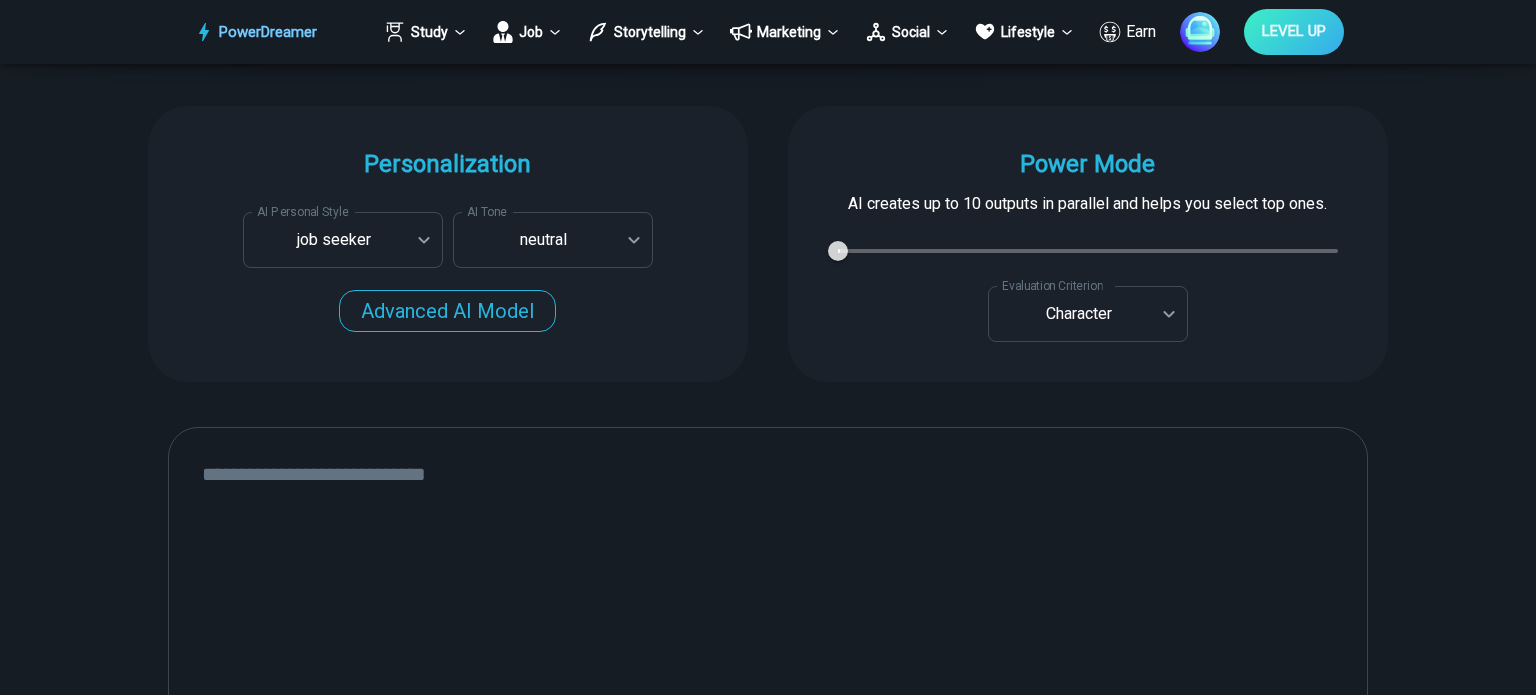 type 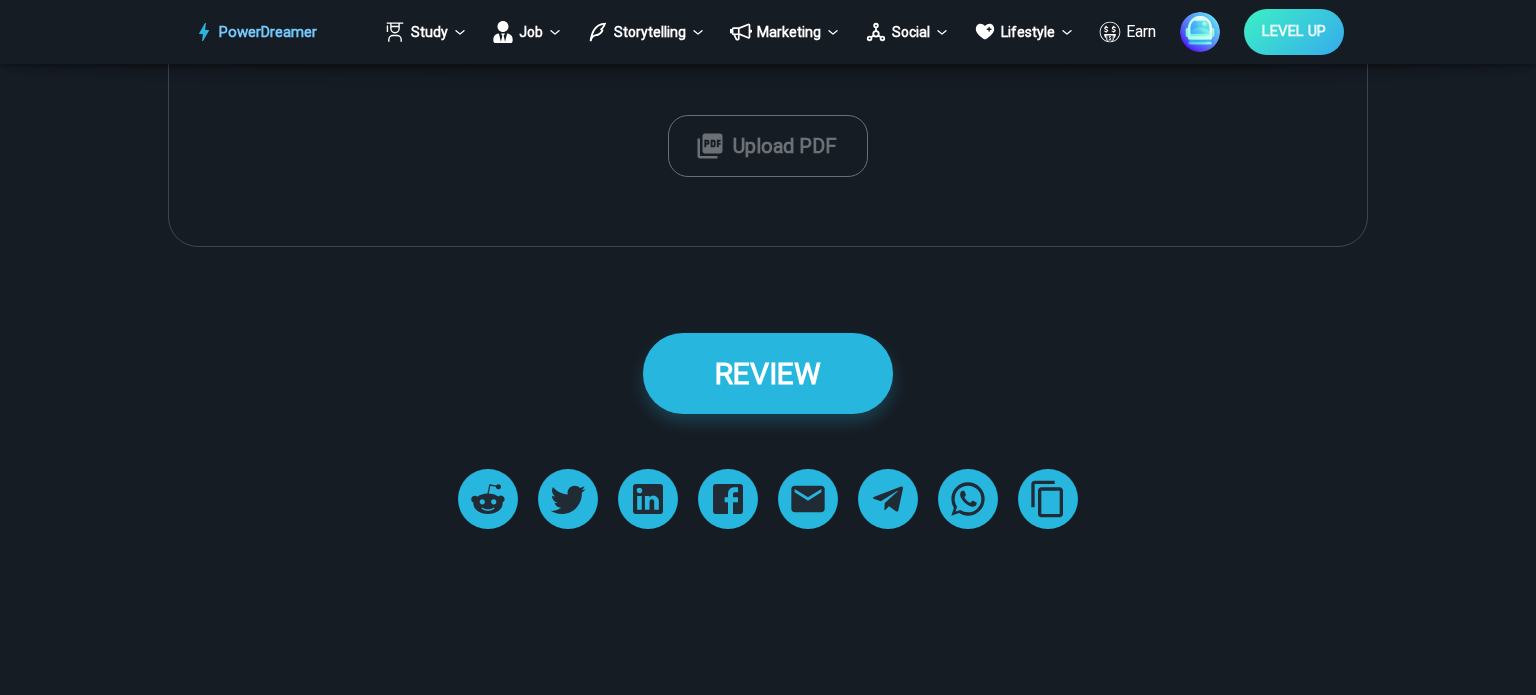 scroll, scrollTop: 2542, scrollLeft: 0, axis: vertical 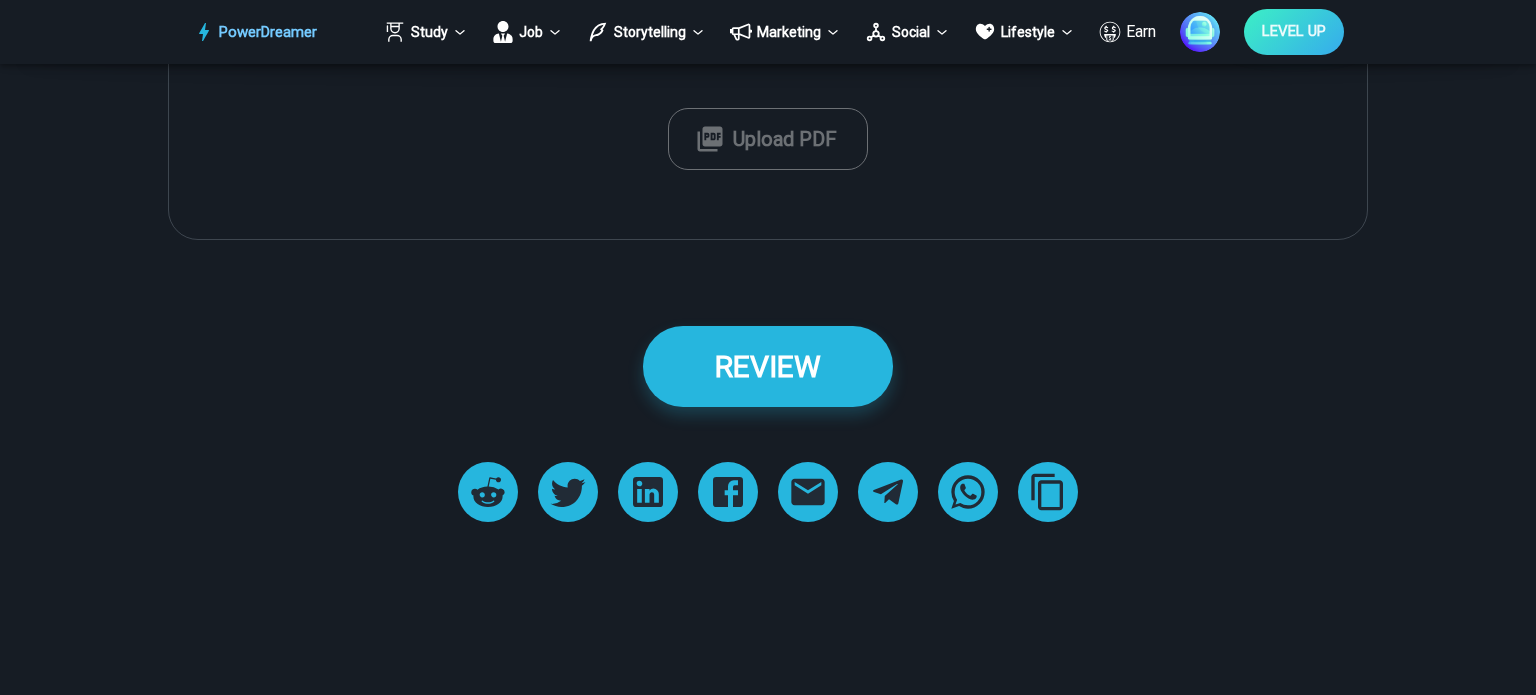 click on "Upload PDF" at bounding box center [768, 139] 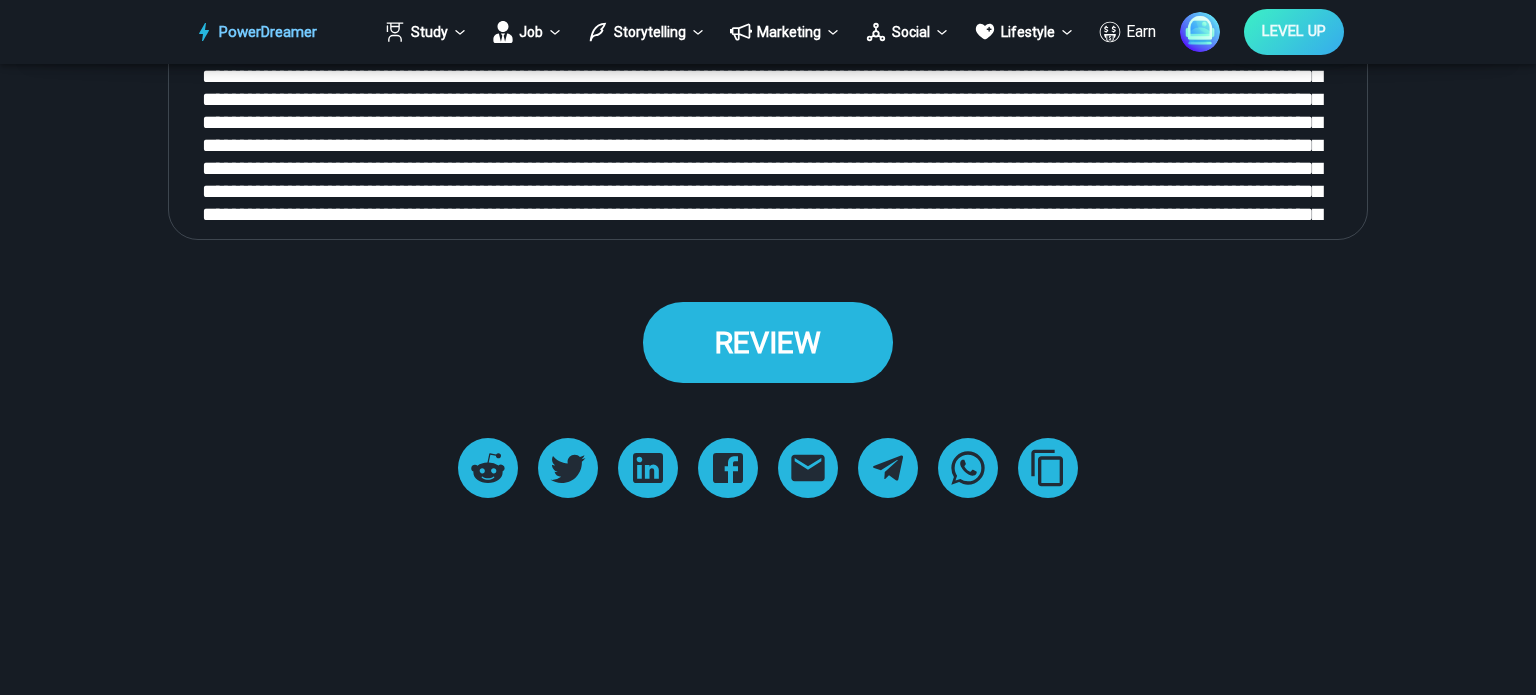 click on "REVIEW" at bounding box center [768, 342] 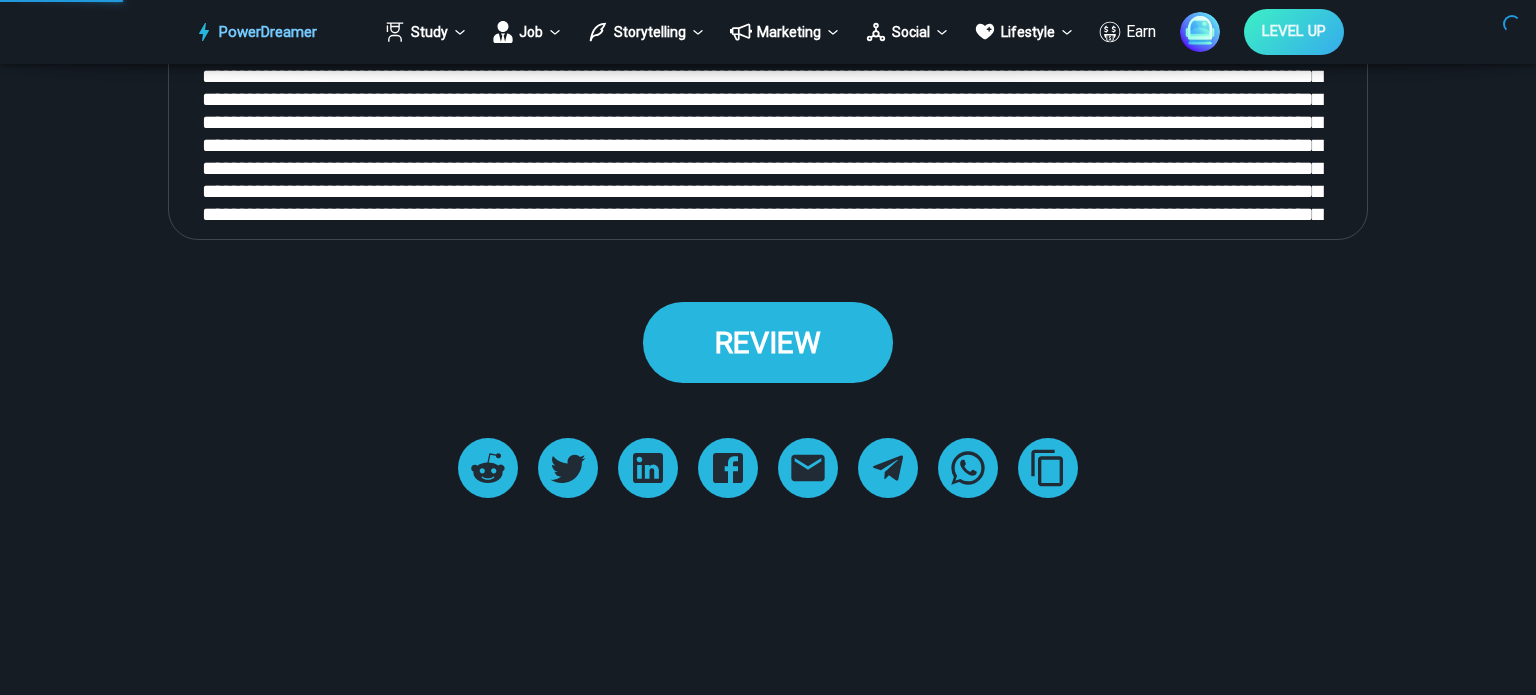 scroll, scrollTop: 0, scrollLeft: 0, axis: both 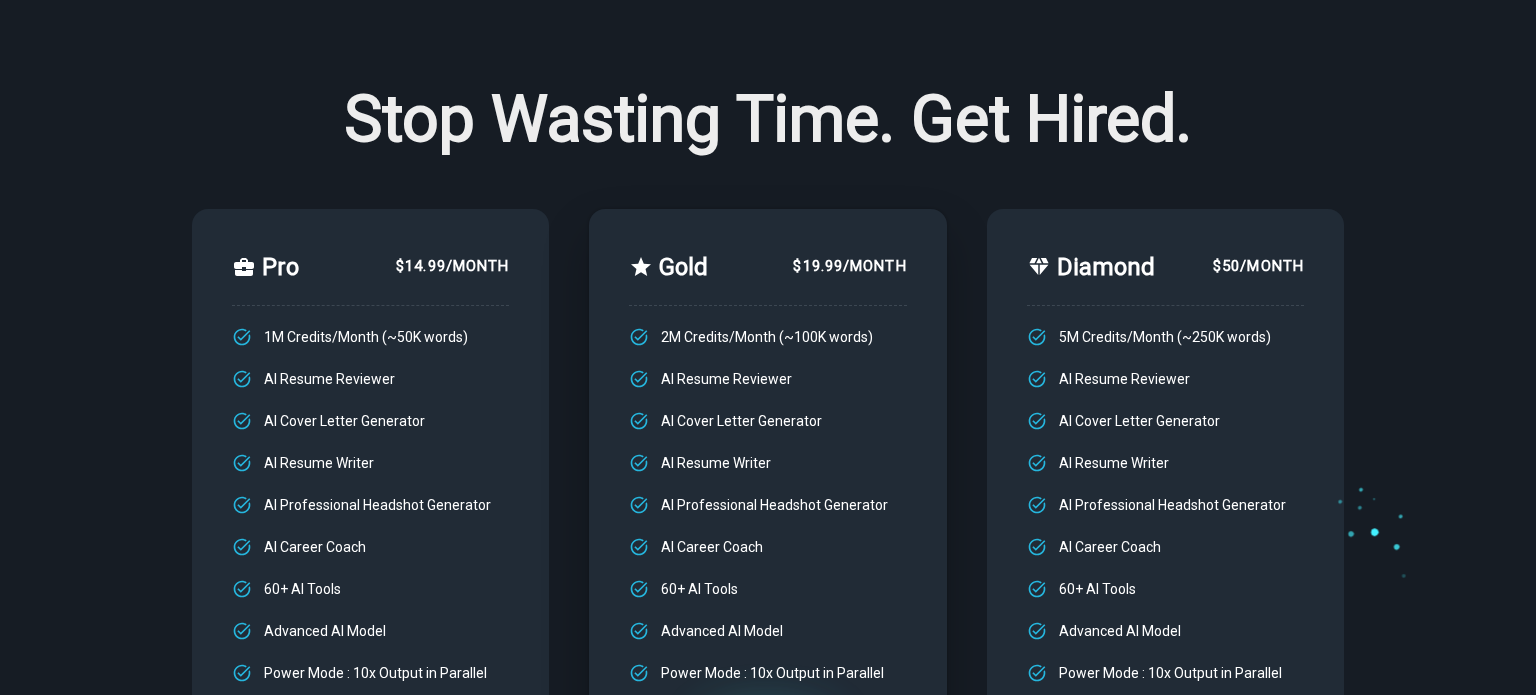 click on "Stop Wasting Time. Get Hired. Converse with brilliant AI Companions for work, fun or emotional support Only $19.99 For 50 Professional Headshots   Pro $14.99/month 1M Credits/Month (~50K words) AI Resume Reviewer AI Cover Letter Generator AI Resume Writer AI Professional Headshot Generator AI Career Coach 60+ AI Tools Advanced AI Model Power Mode : 10x Output in Parallel LEVEL UP   Gold $19.99/month 2M Credits/Month (~100K words) AI Resume Reviewer AI Cover Letter Generator AI Resume Writer AI Professional Headshot Generator AI Career Coach 60+ AI Tools Advanced AI Model Power Mode : 10x Output in Parallel LEVEL UP   Diamond $50/month 5M Credits/Month (~250K words) AI Resume Reviewer AI Cover Letter Generator AI Resume Writer AI Professional Headshot Generator AI Career Coach 60+ AI Tools Advanced AI Model Power Mode : 10x Output in Parallel LEVEL UP" at bounding box center (768, 402) 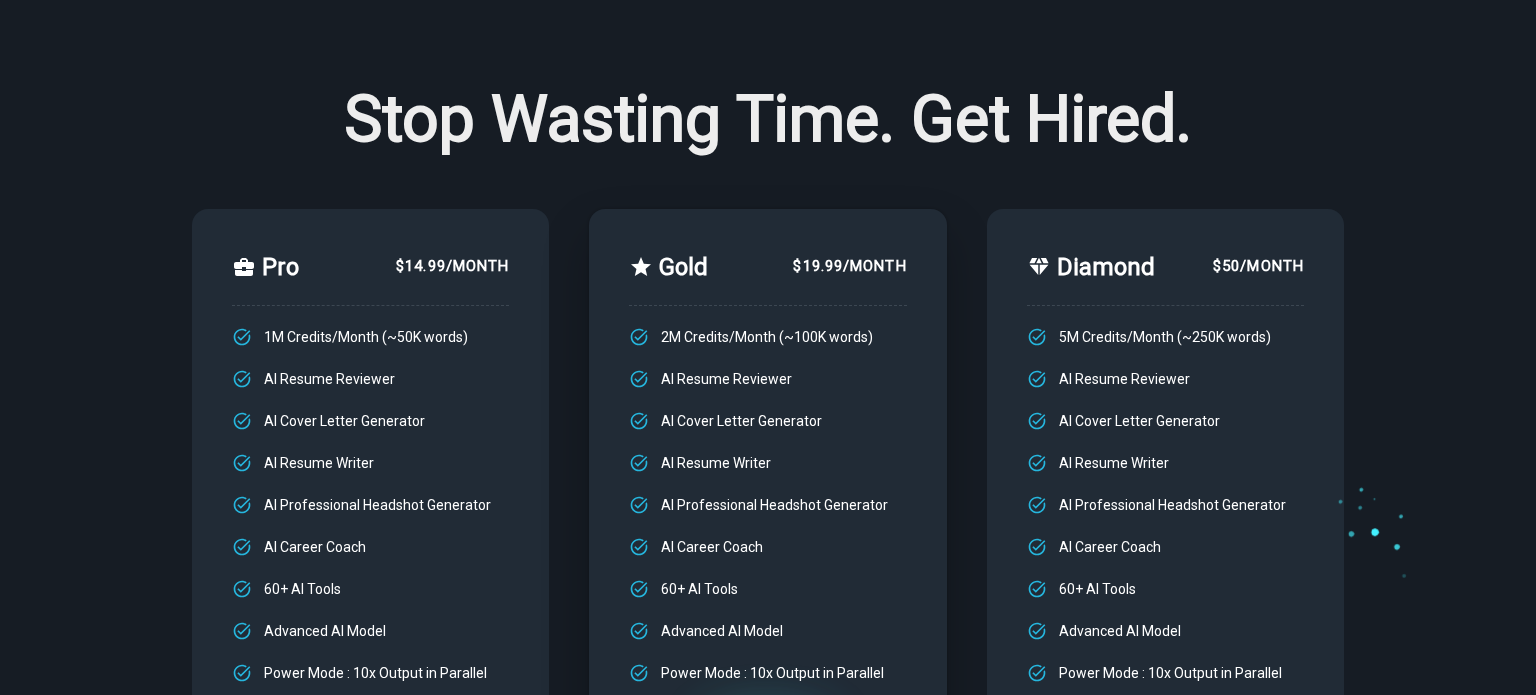 drag, startPoint x: 1535, startPoint y: 242, endPoint x: 1535, endPoint y: 271, distance: 29 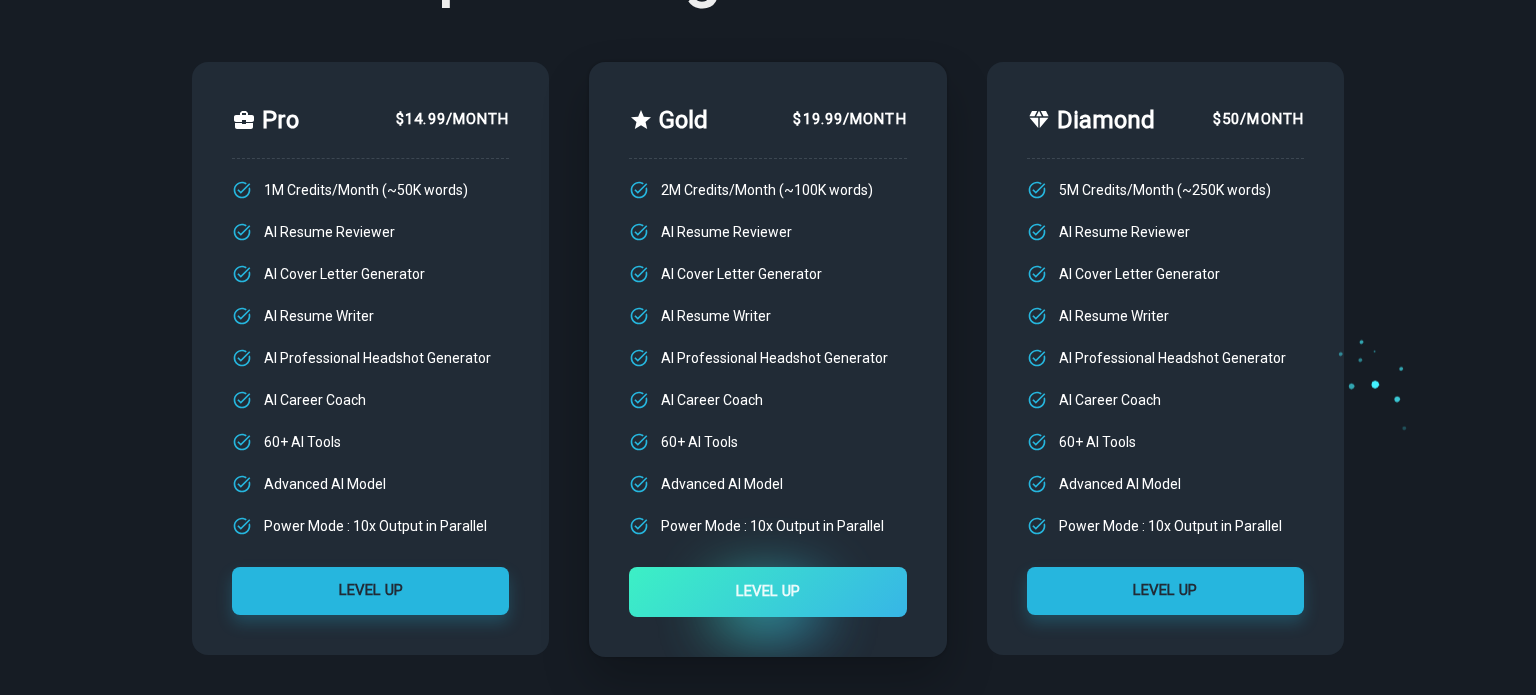 scroll, scrollTop: 0, scrollLeft: 0, axis: both 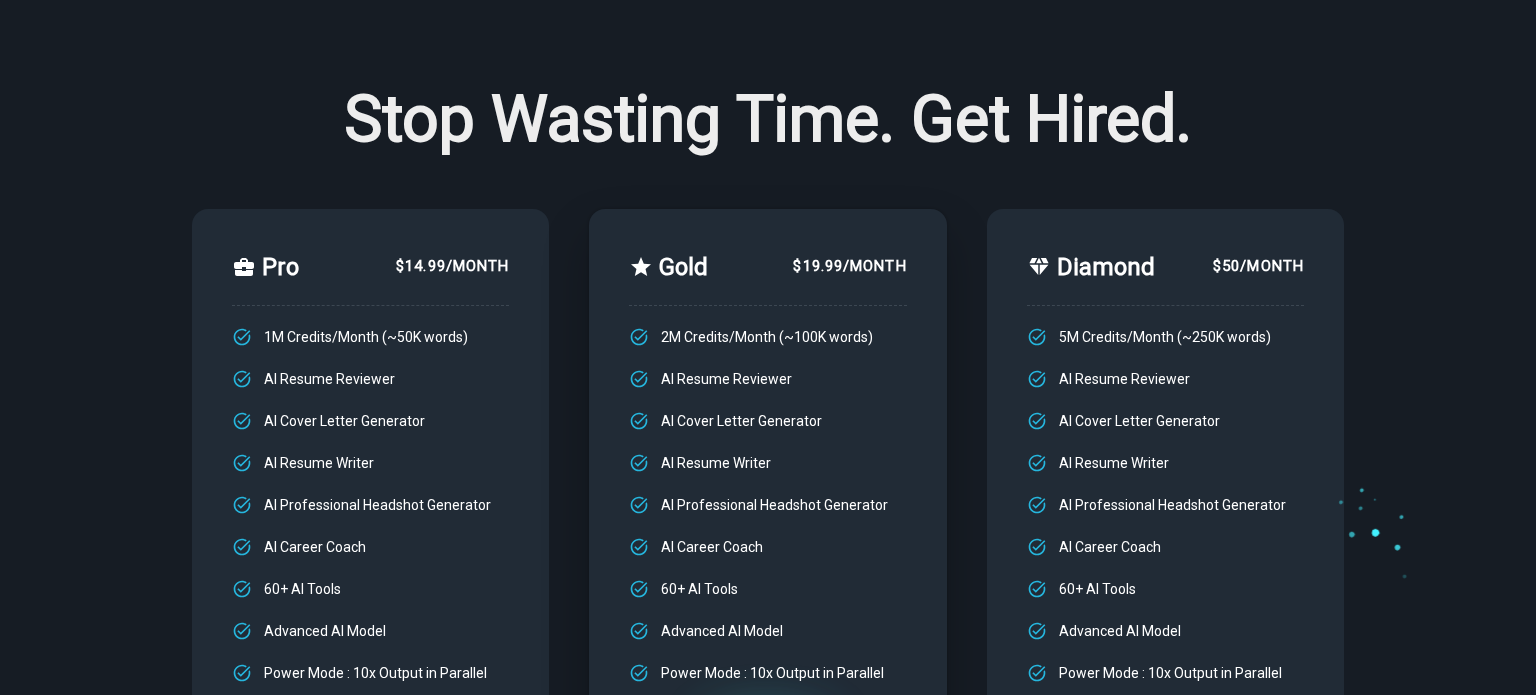 click on "Stop Wasting Time. Get Hired. Converse with brilliant AI Companions for work, fun or emotional support Only $19.99 For 50 Professional Headshots   Pro $14.99/month 1M Credits/Month (~50K words) AI Resume Reviewer AI Cover Letter Generator AI Resume Writer AI Professional Headshot Generator AI Career Coach 60+ AI Tools Advanced AI Model Power Mode : 10x Output in Parallel LEVEL UP   Gold $19.99/month 2M Credits/Month (~100K words) AI Resume Reviewer AI Cover Letter Generator AI Resume Writer AI Professional Headshot Generator AI Career Coach 60+ AI Tools Advanced AI Model Power Mode : 10x Output in Parallel LEVEL UP   Diamond $50/month 5M Credits/Month (~250K words) AI Resume Reviewer AI Cover Letter Generator AI Resume Writer AI Professional Headshot Generator AI Career Coach 60+ AI Tools Advanced AI Model Power Mode : 10x Output in Parallel LEVEL UP" at bounding box center [768, 402] 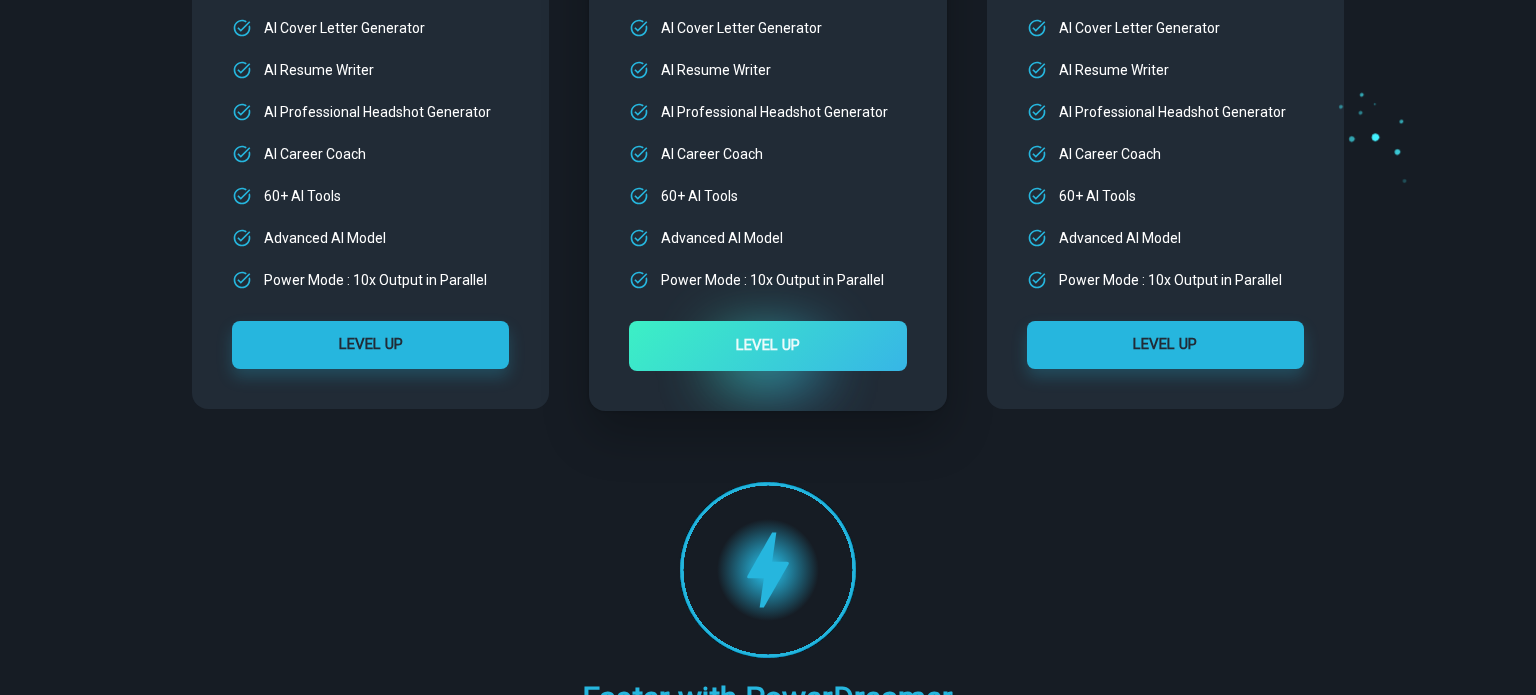 scroll, scrollTop: 400, scrollLeft: 0, axis: vertical 